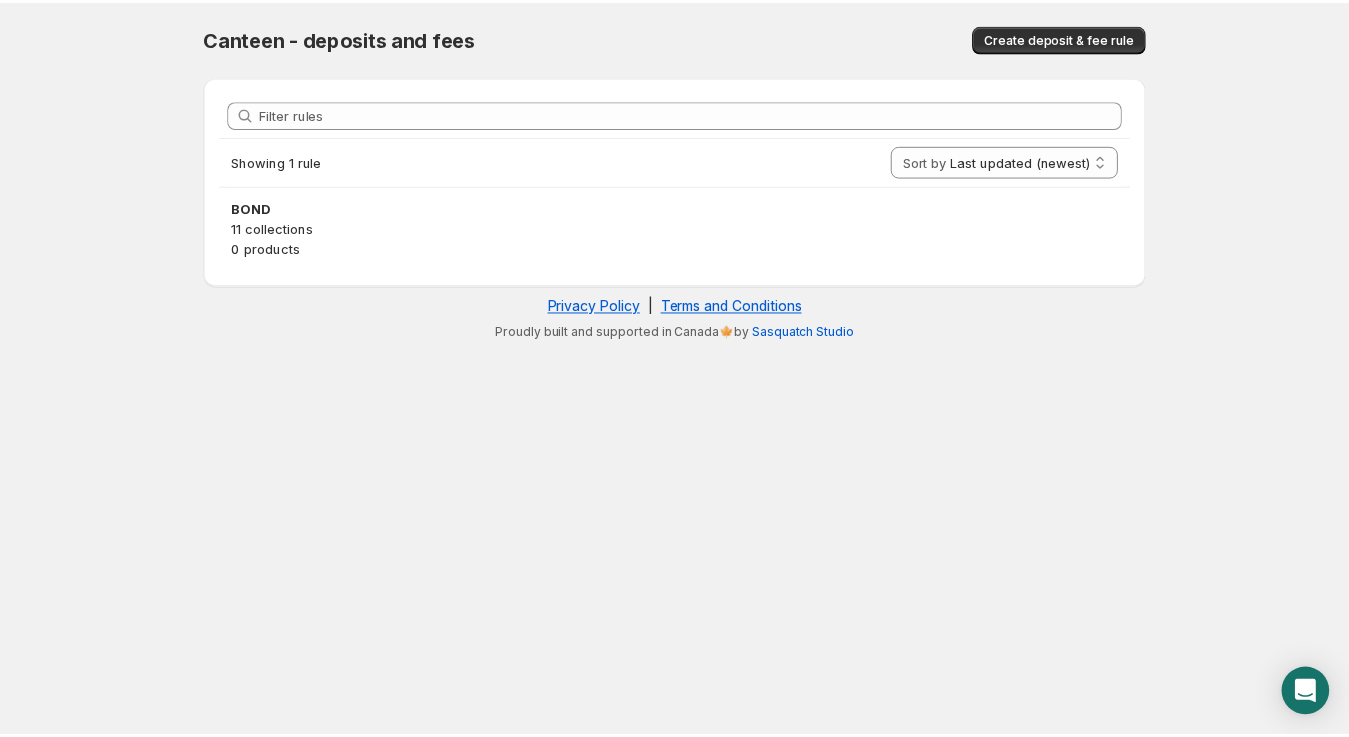 scroll, scrollTop: 0, scrollLeft: 0, axis: both 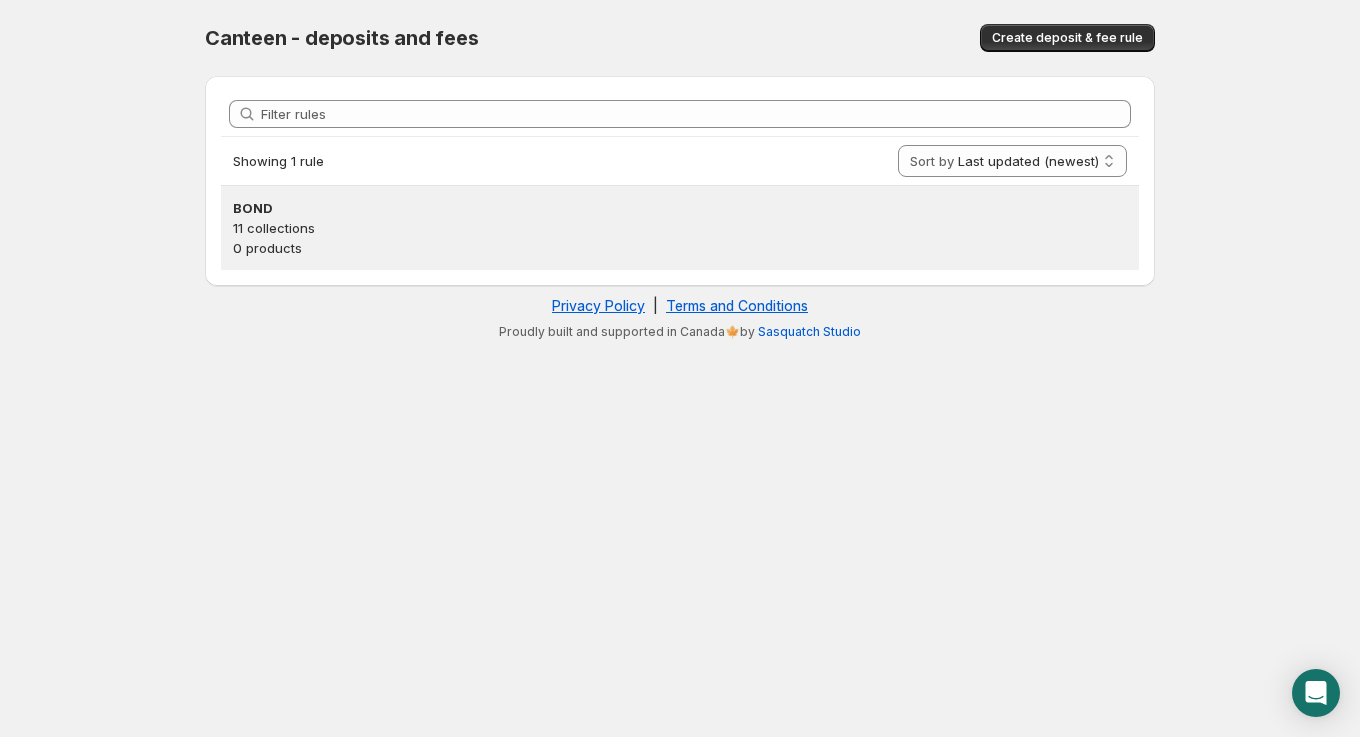 click on "0   products" at bounding box center (680, 248) 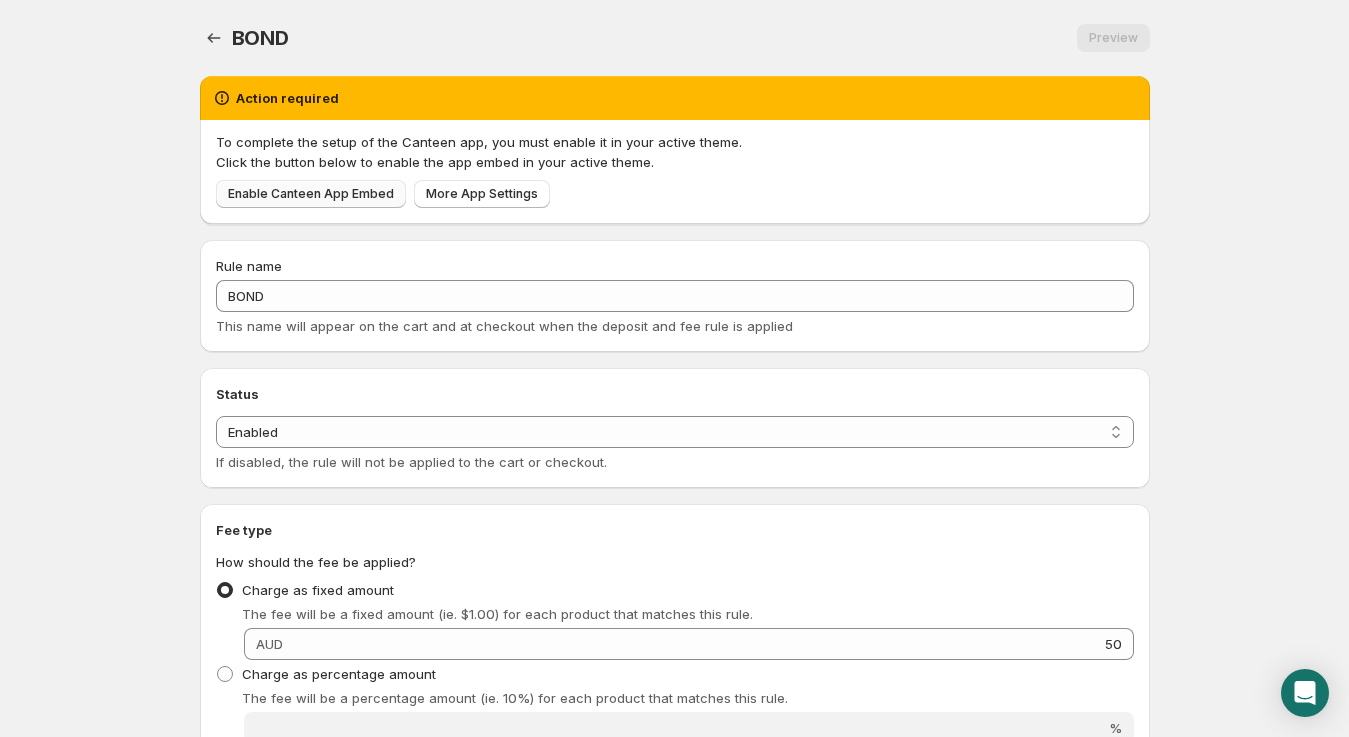 click on "Enable Canteen App Embed" at bounding box center [311, 194] 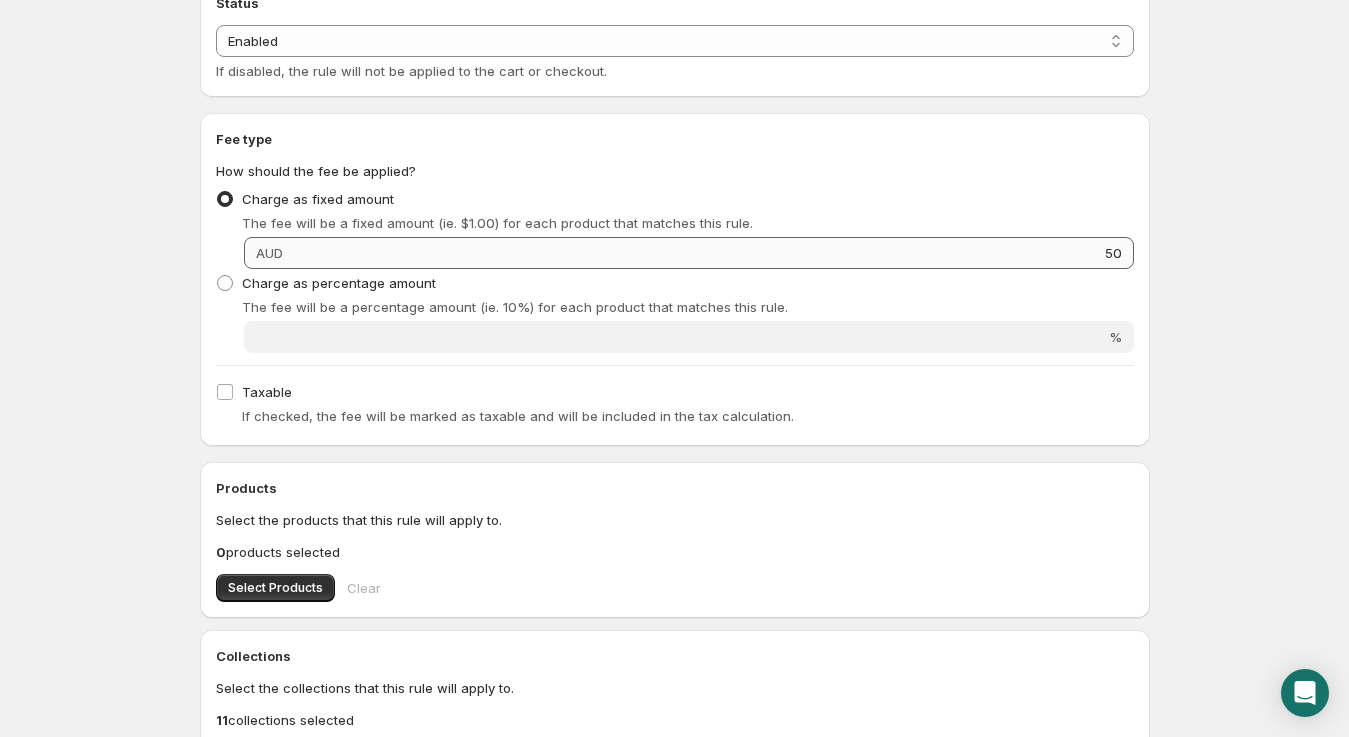 scroll, scrollTop: 626, scrollLeft: 0, axis: vertical 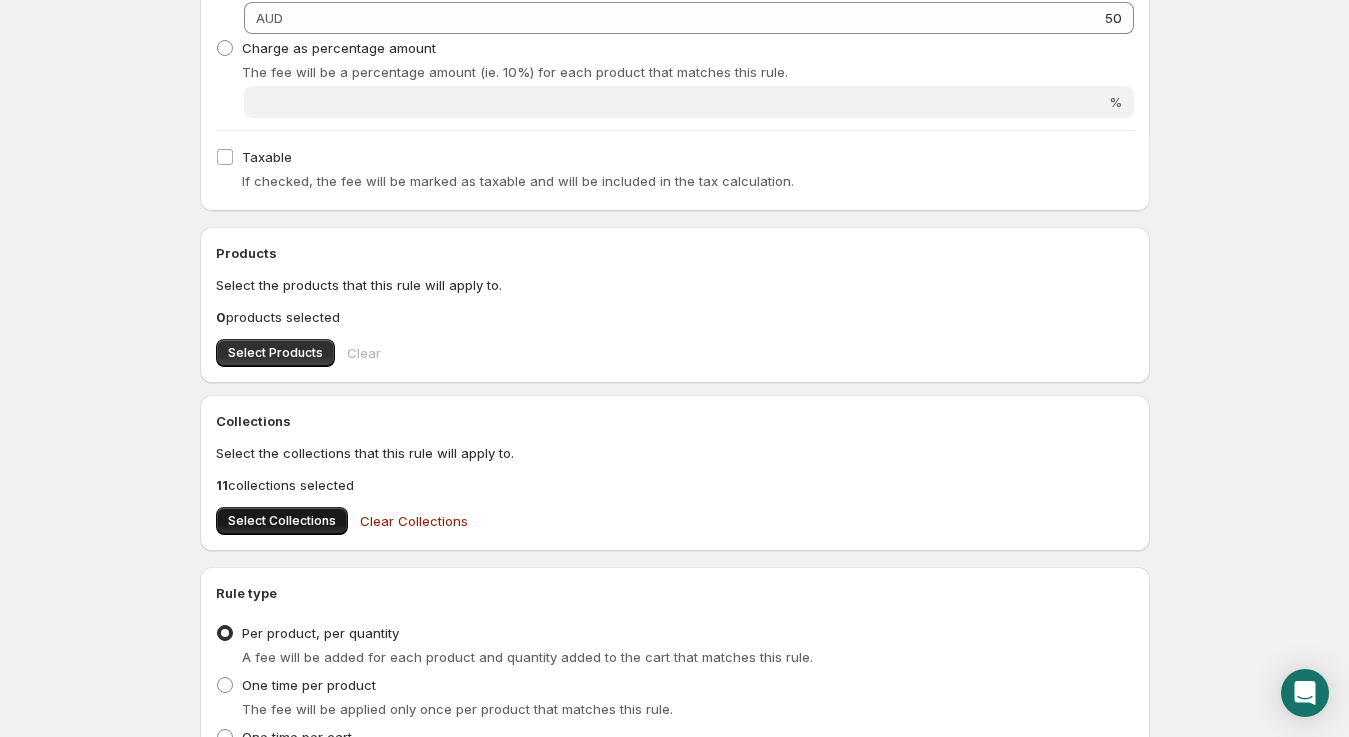 click on "Select Collections" at bounding box center [275, 353] 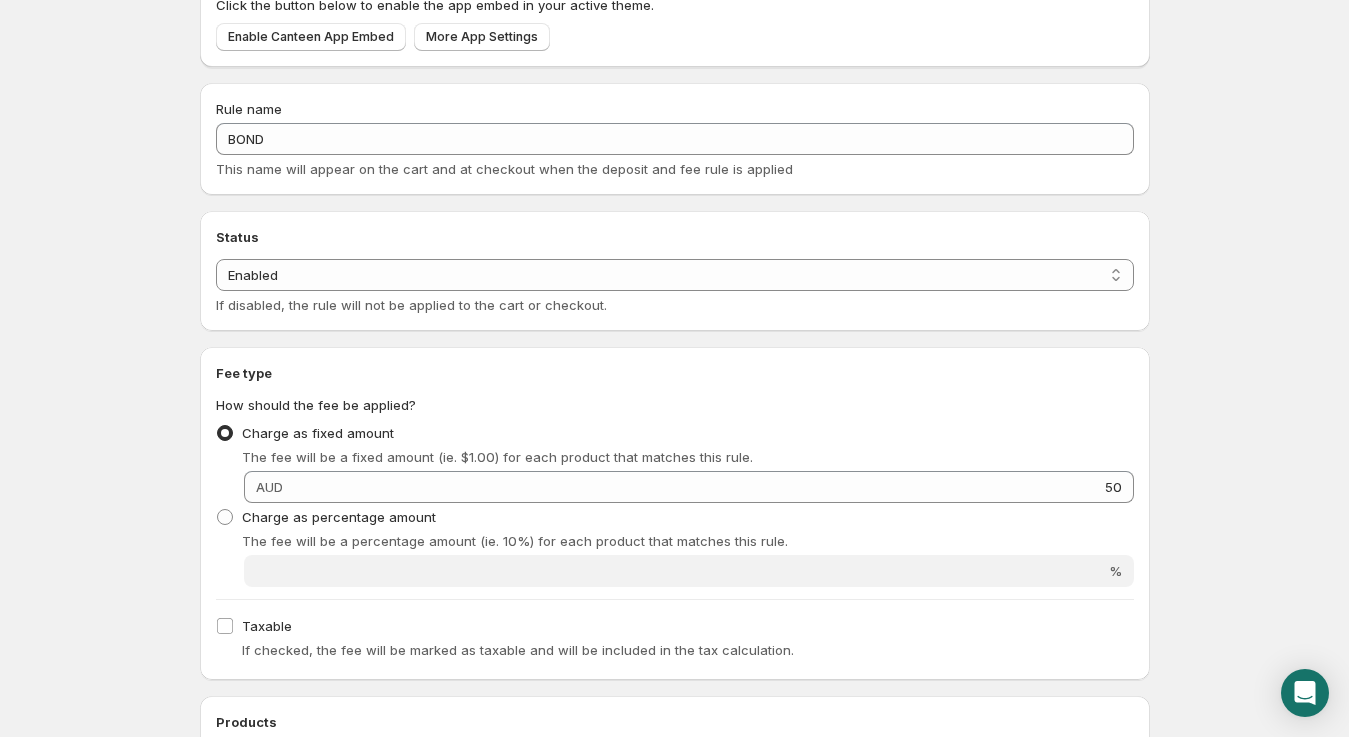 scroll, scrollTop: 0, scrollLeft: 0, axis: both 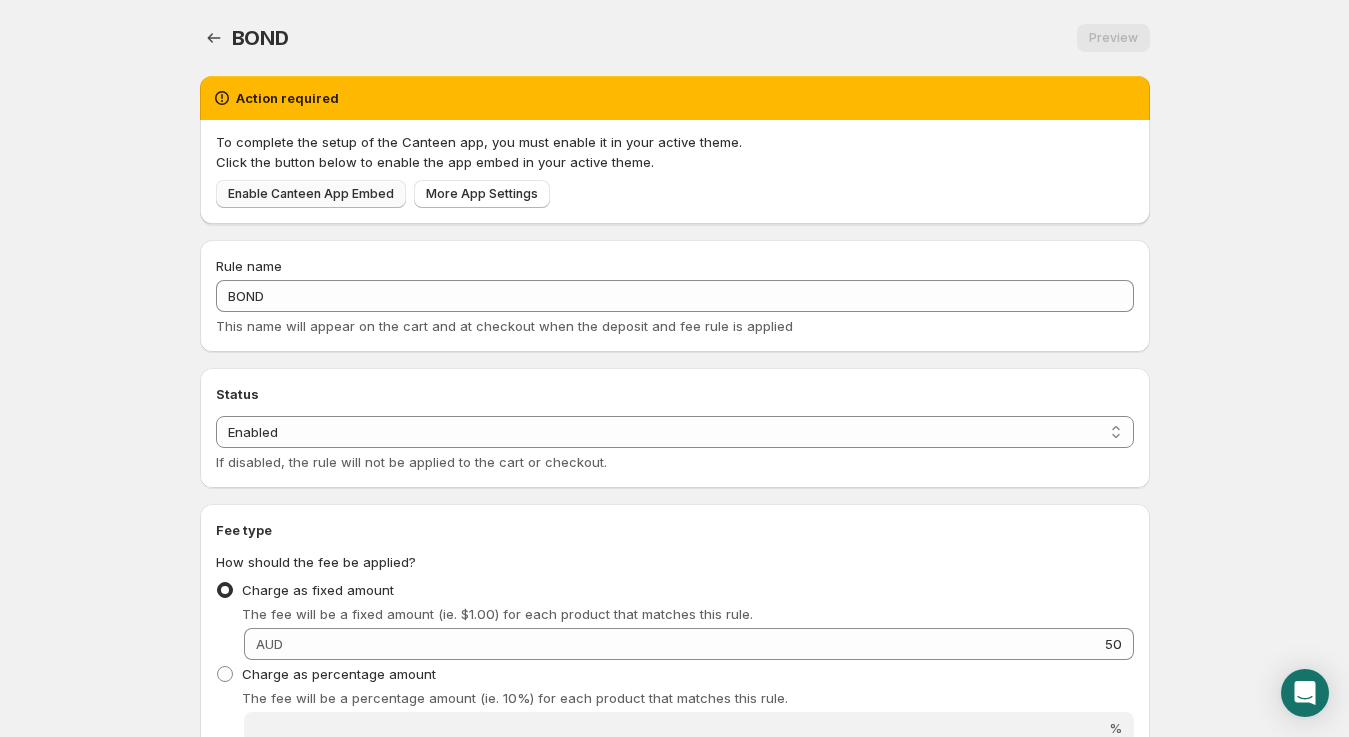 click on "Enable Canteen App Embed" at bounding box center [311, 194] 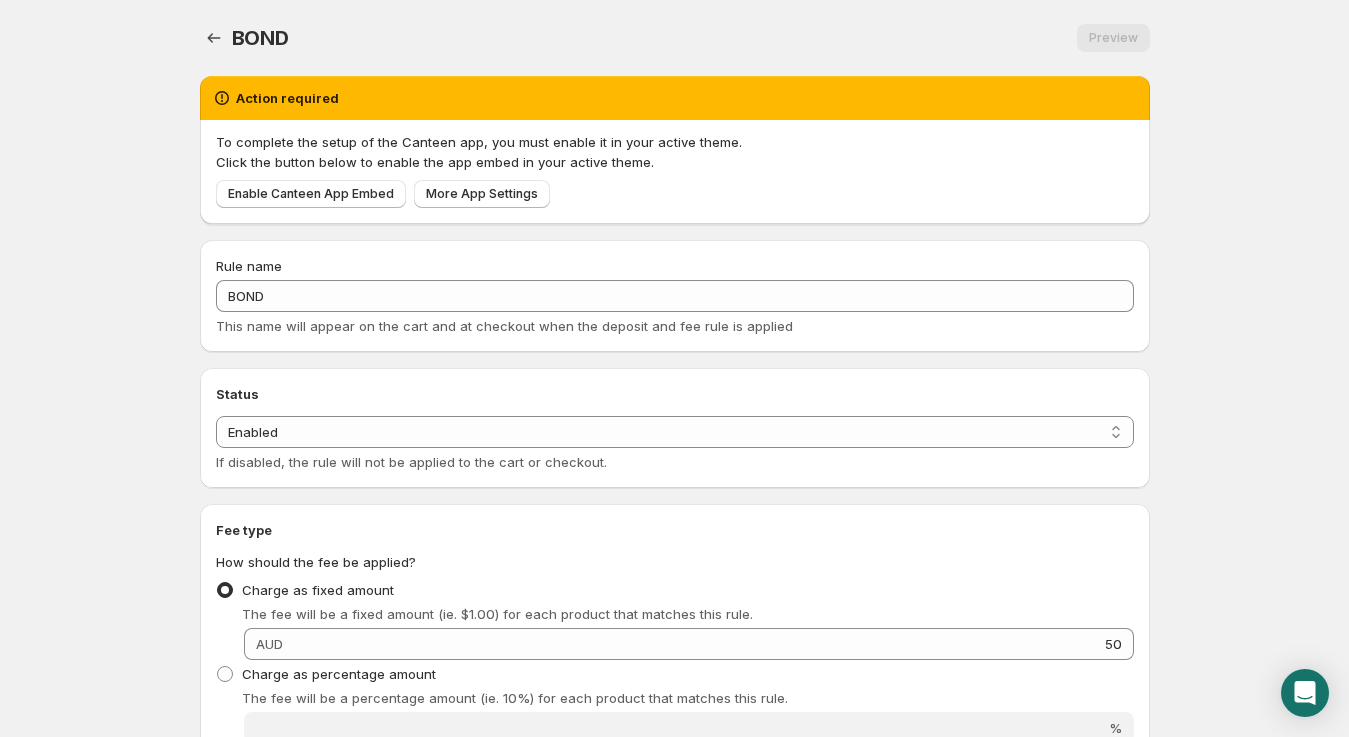 scroll, scrollTop: 0, scrollLeft: 0, axis: both 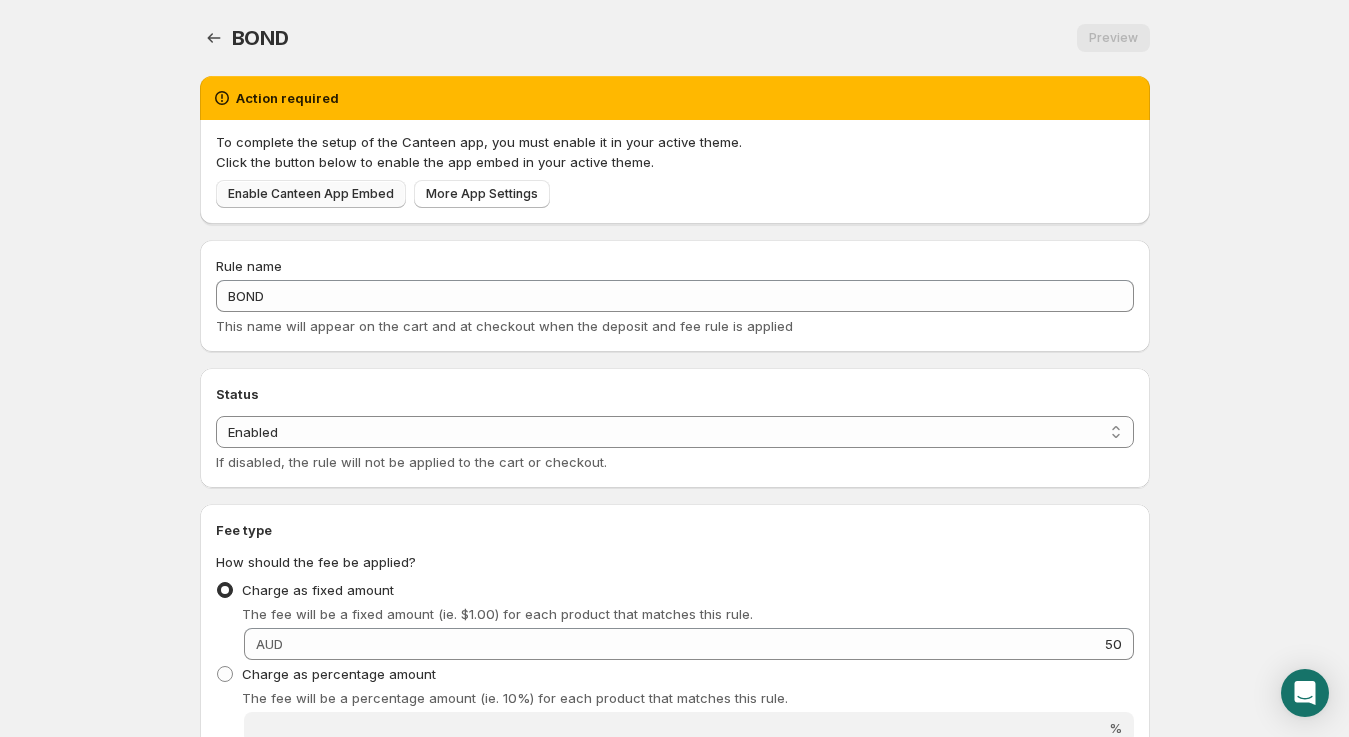 click on "Enable Canteen App Embed" at bounding box center (311, 194) 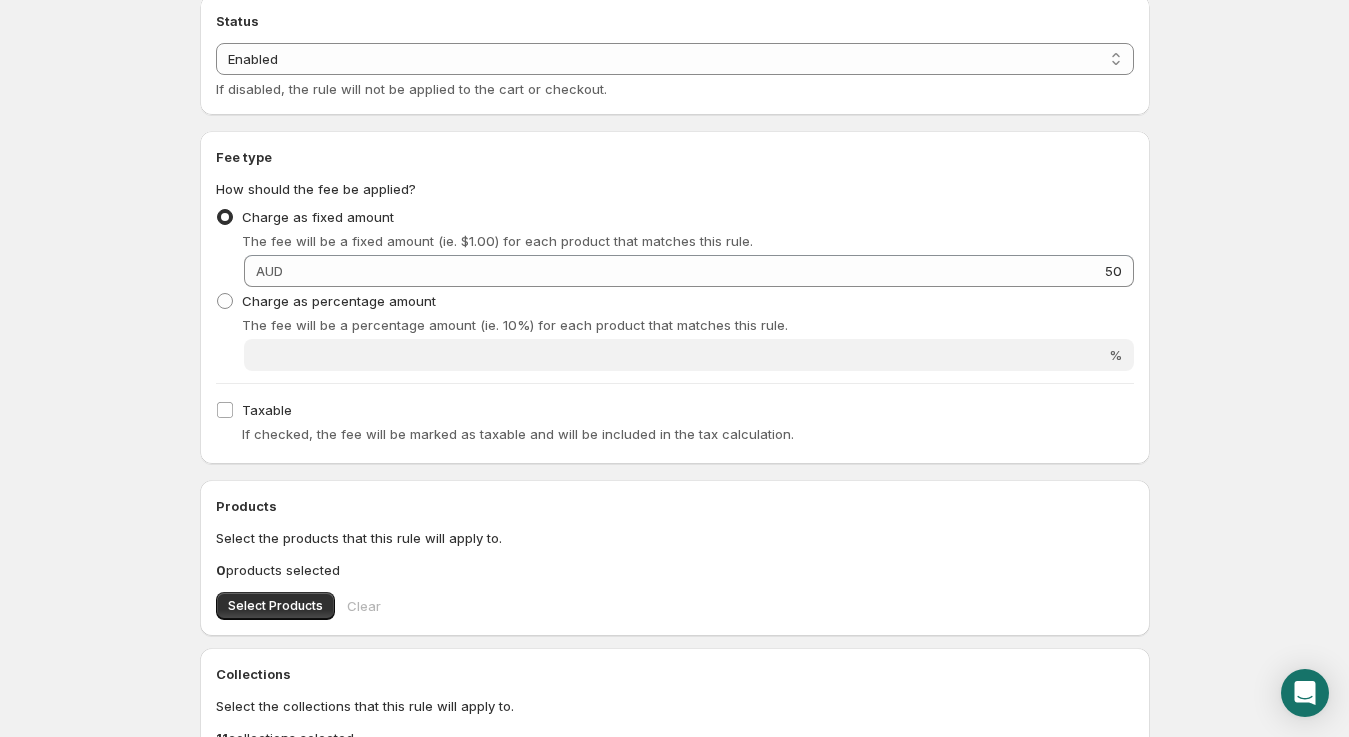 scroll, scrollTop: 0, scrollLeft: 0, axis: both 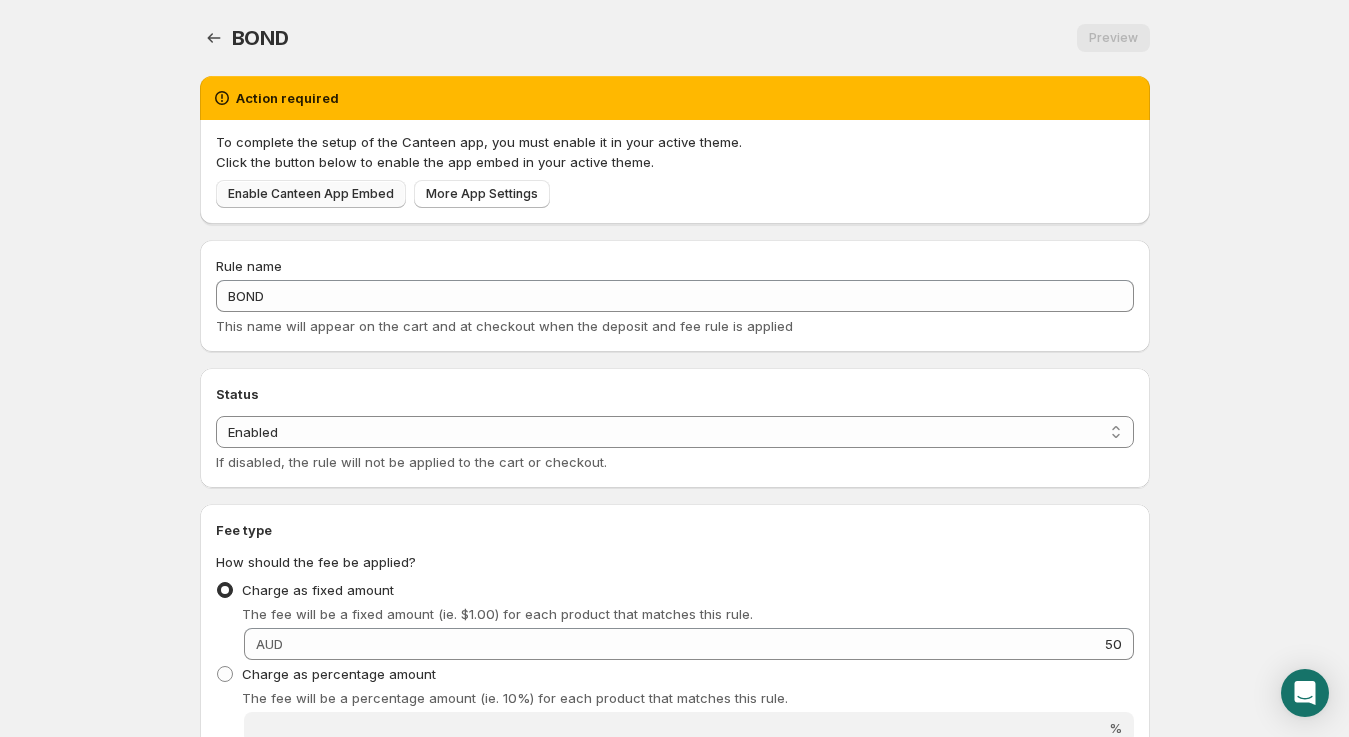 click on "Enable Canteen App Embed" at bounding box center (311, 194) 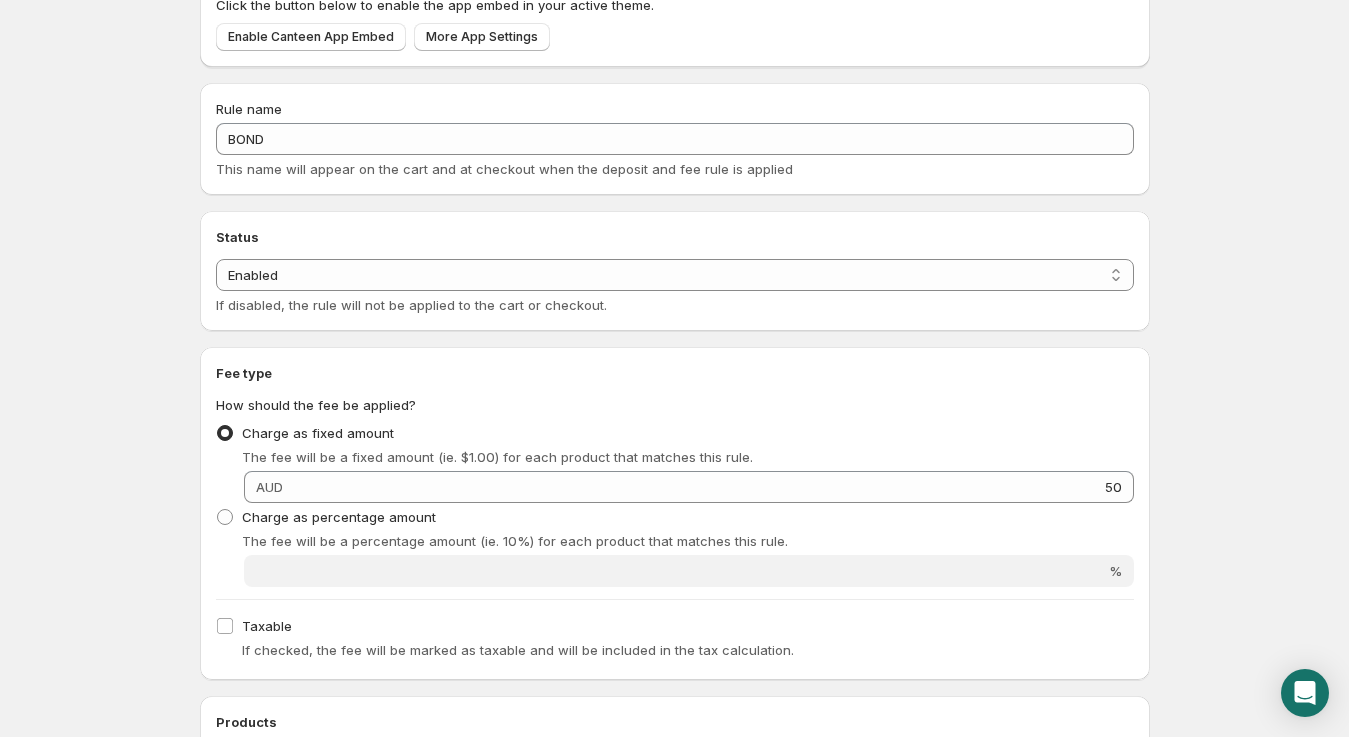 scroll, scrollTop: 0, scrollLeft: 0, axis: both 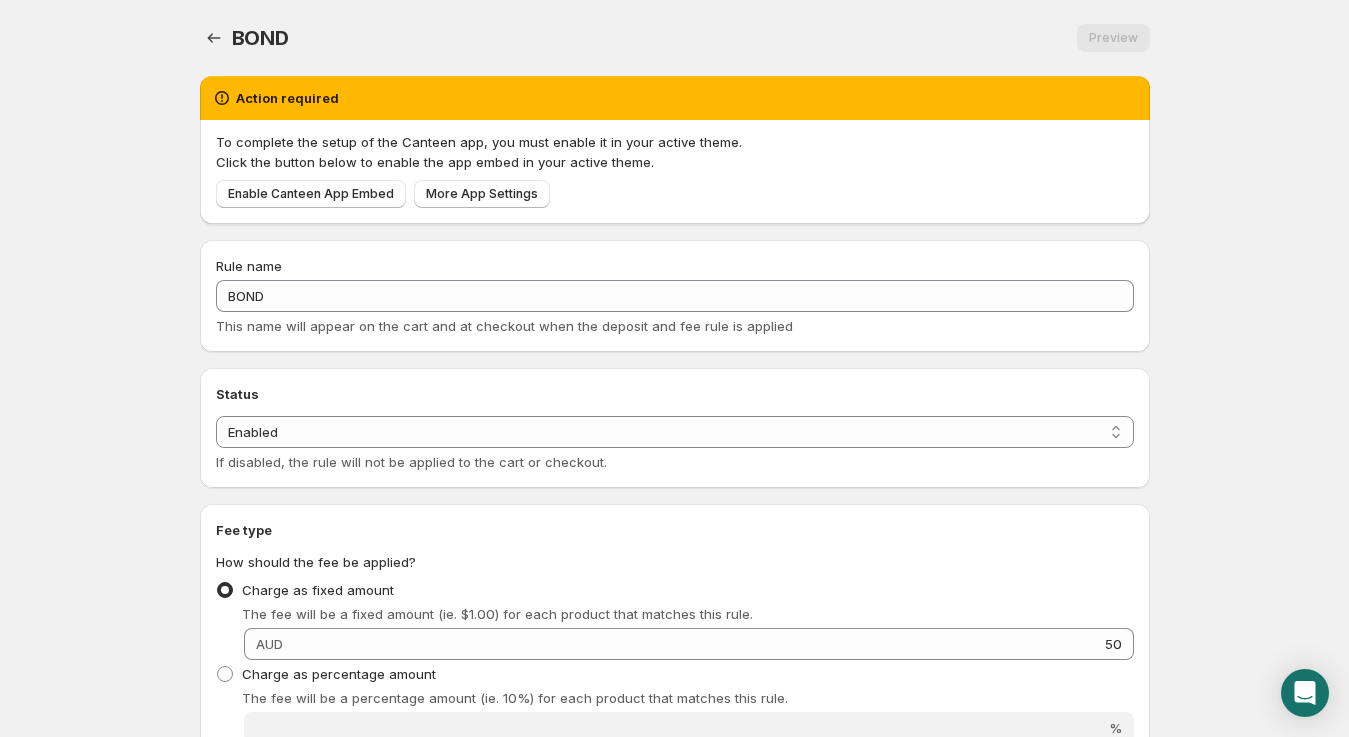 click on "To complete the setup of the Canteen app, you must enable it in your active theme. Click the button below to enable the app embed in your active theme. Enable Canteen App Embed More App Settings" at bounding box center [675, 172] 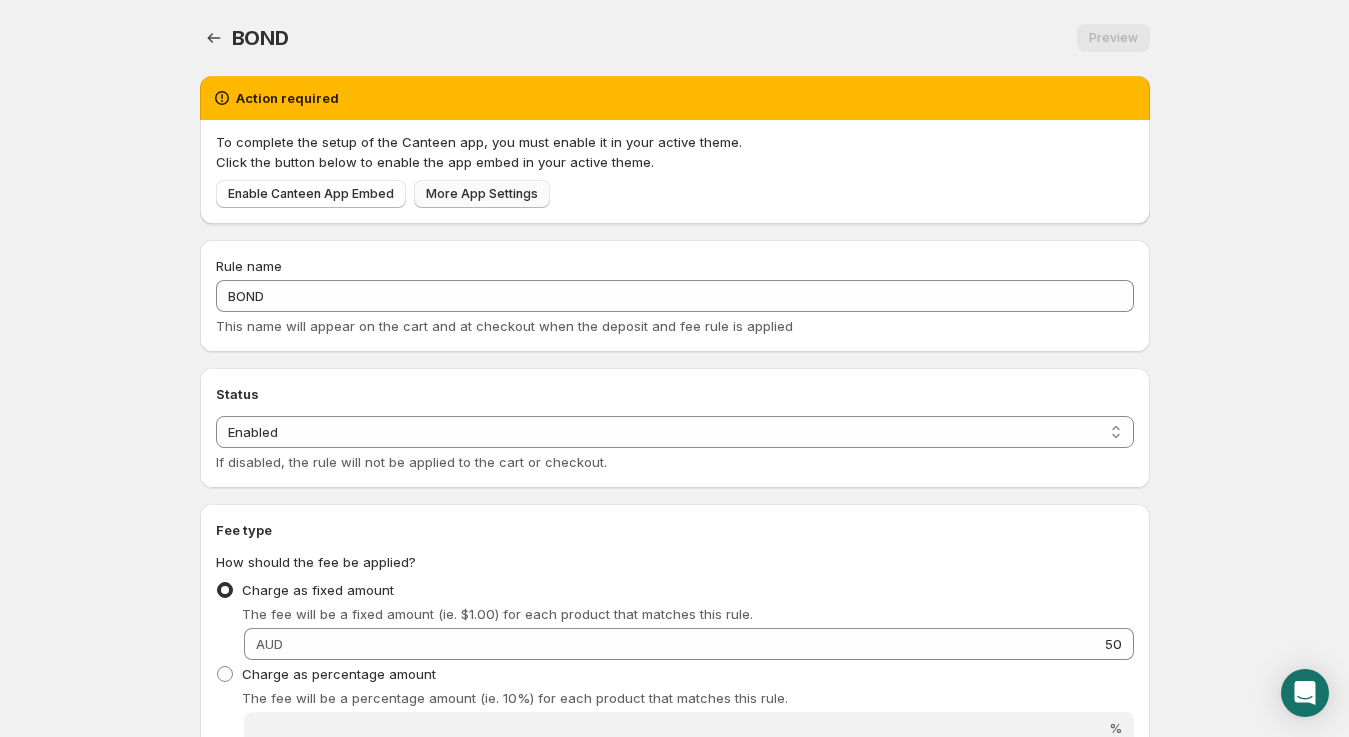click on "More App Settings" at bounding box center [482, 194] 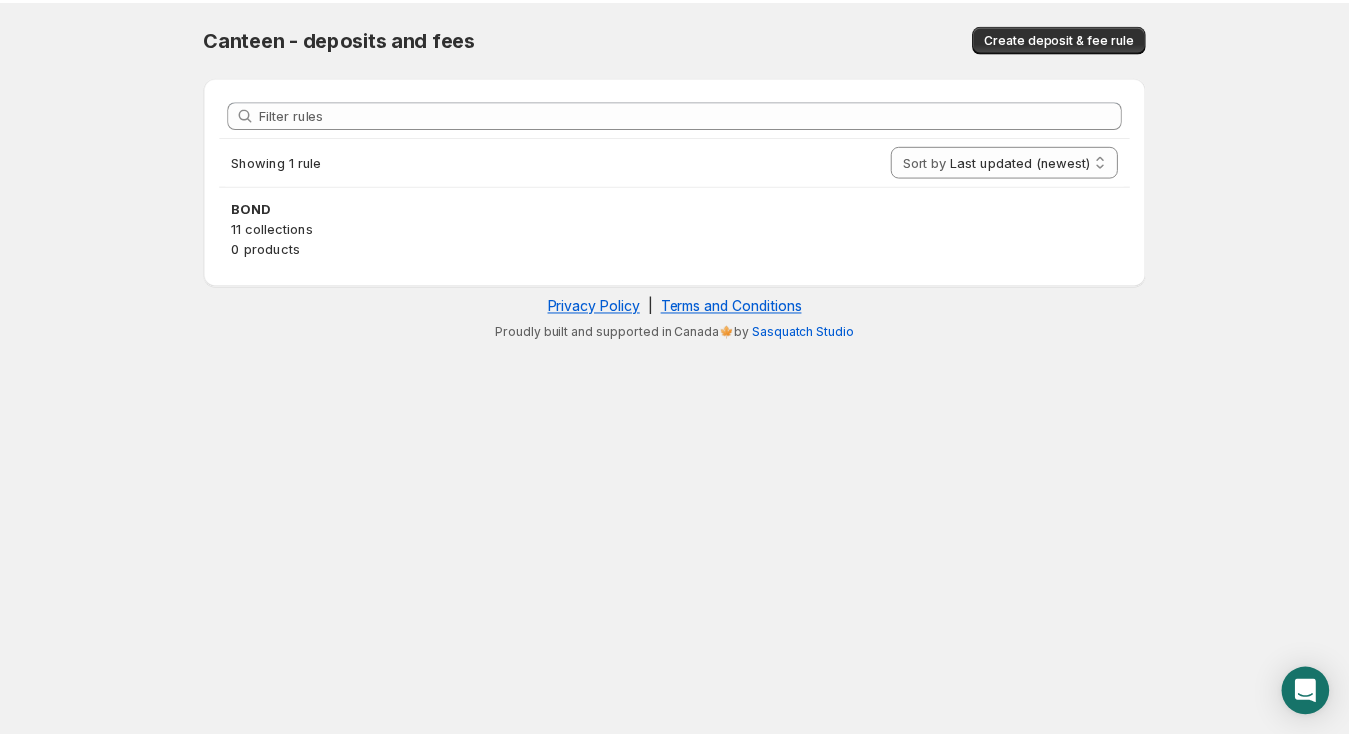 scroll, scrollTop: 0, scrollLeft: 0, axis: both 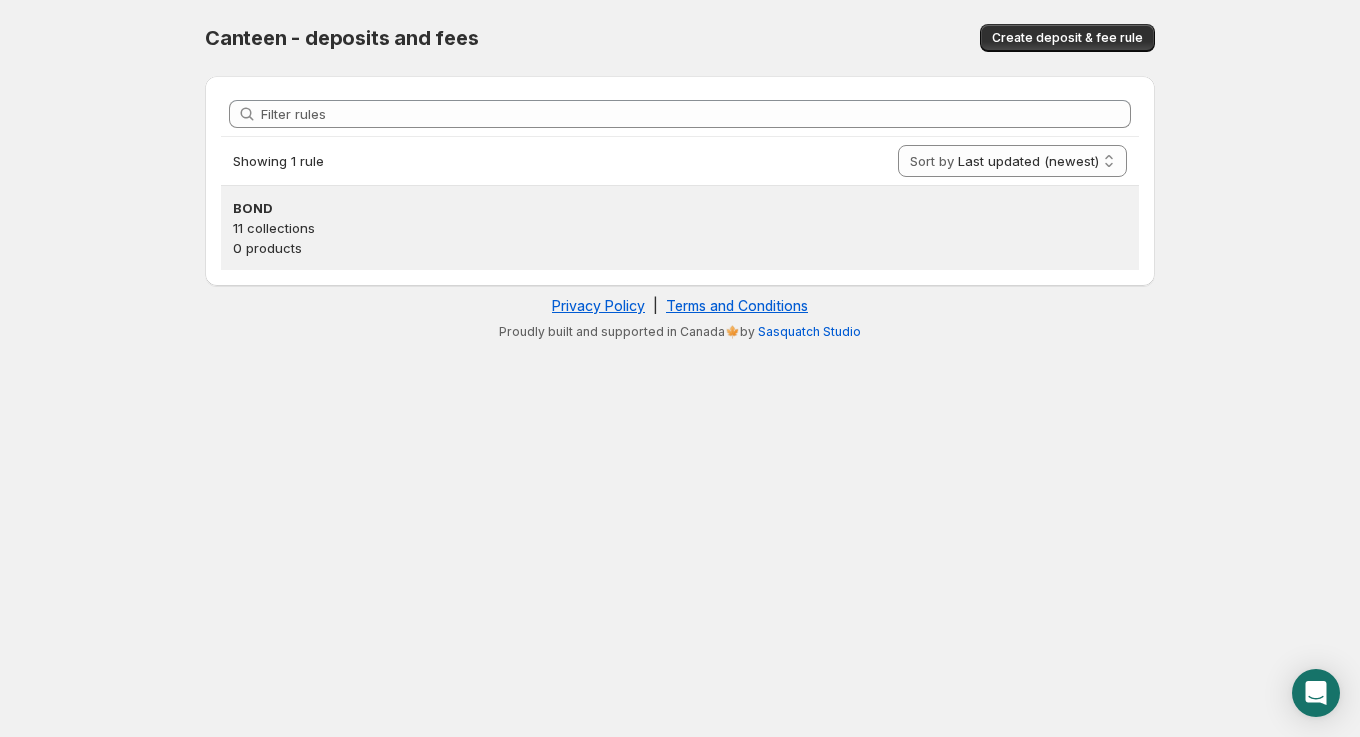 click on "0   products" at bounding box center [680, 248] 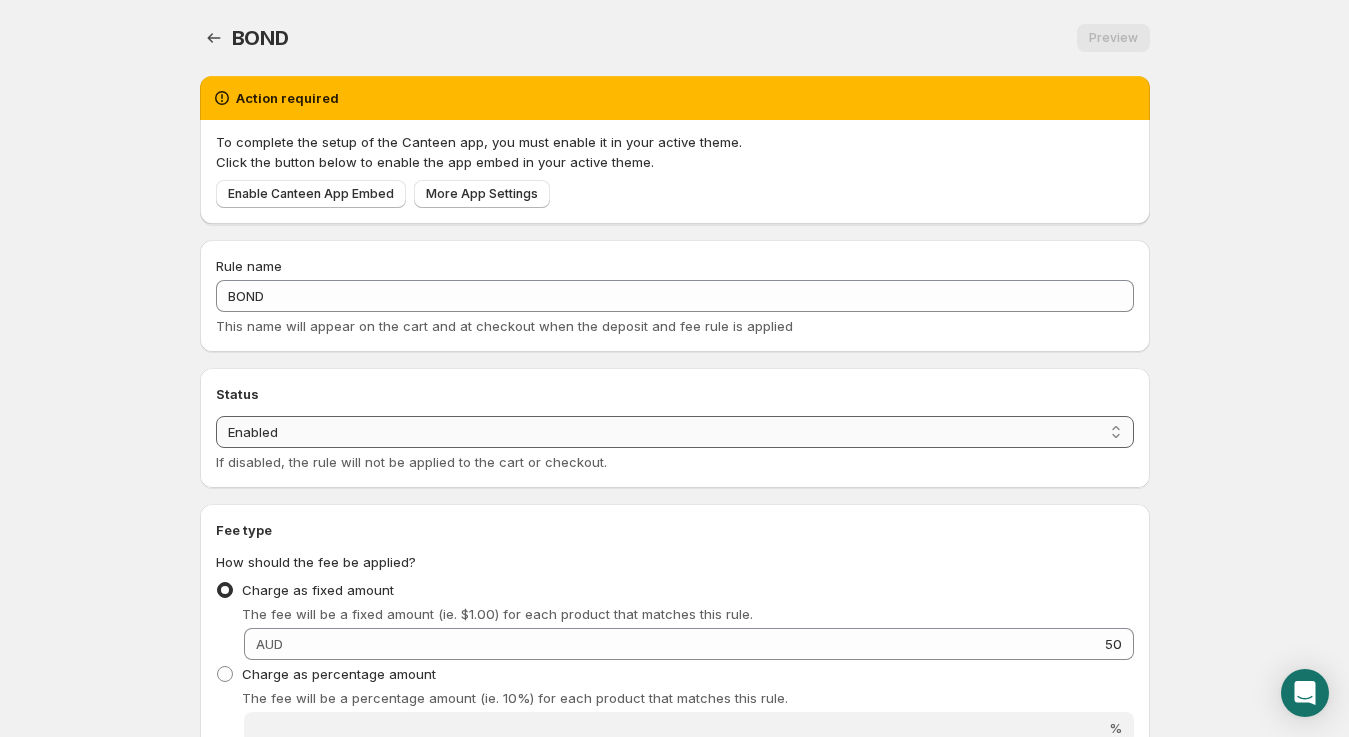 click on "Enabled Disabled" at bounding box center [675, 432] 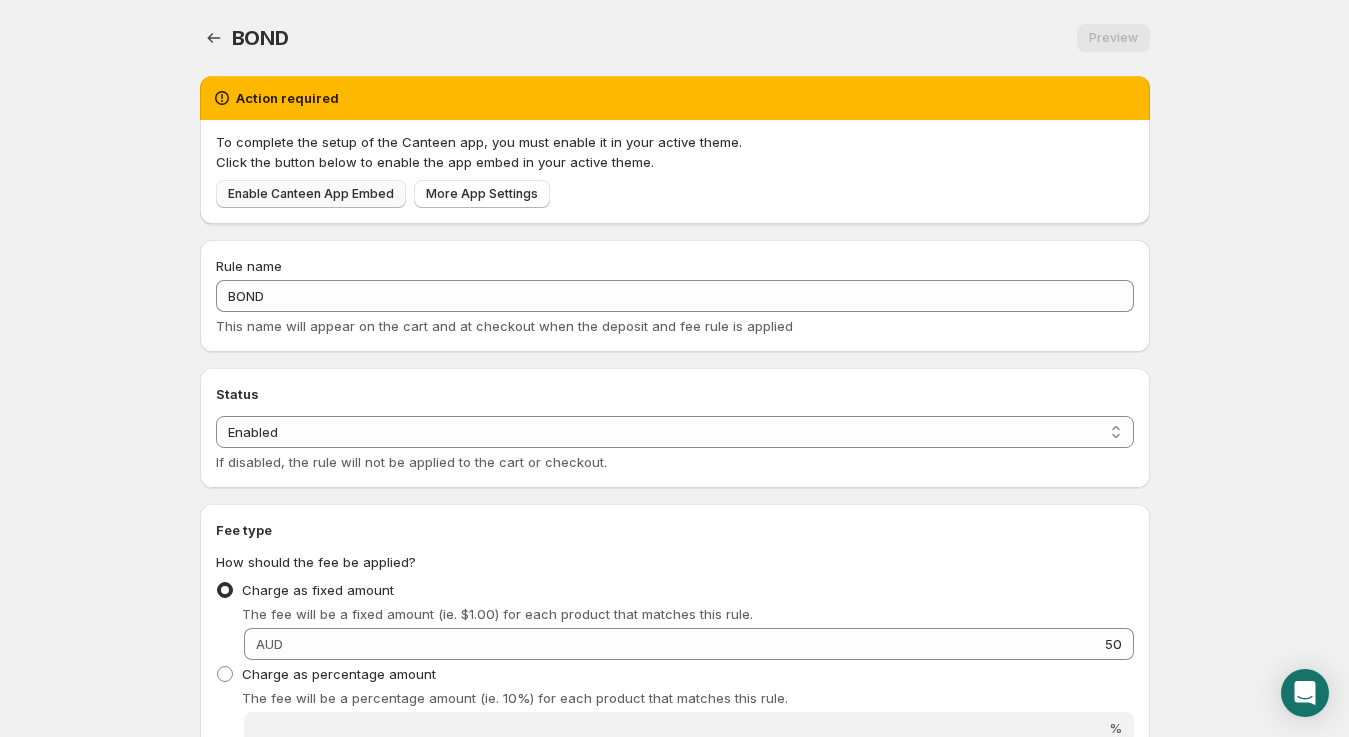 click on "Enable Canteen App Embed" at bounding box center [311, 194] 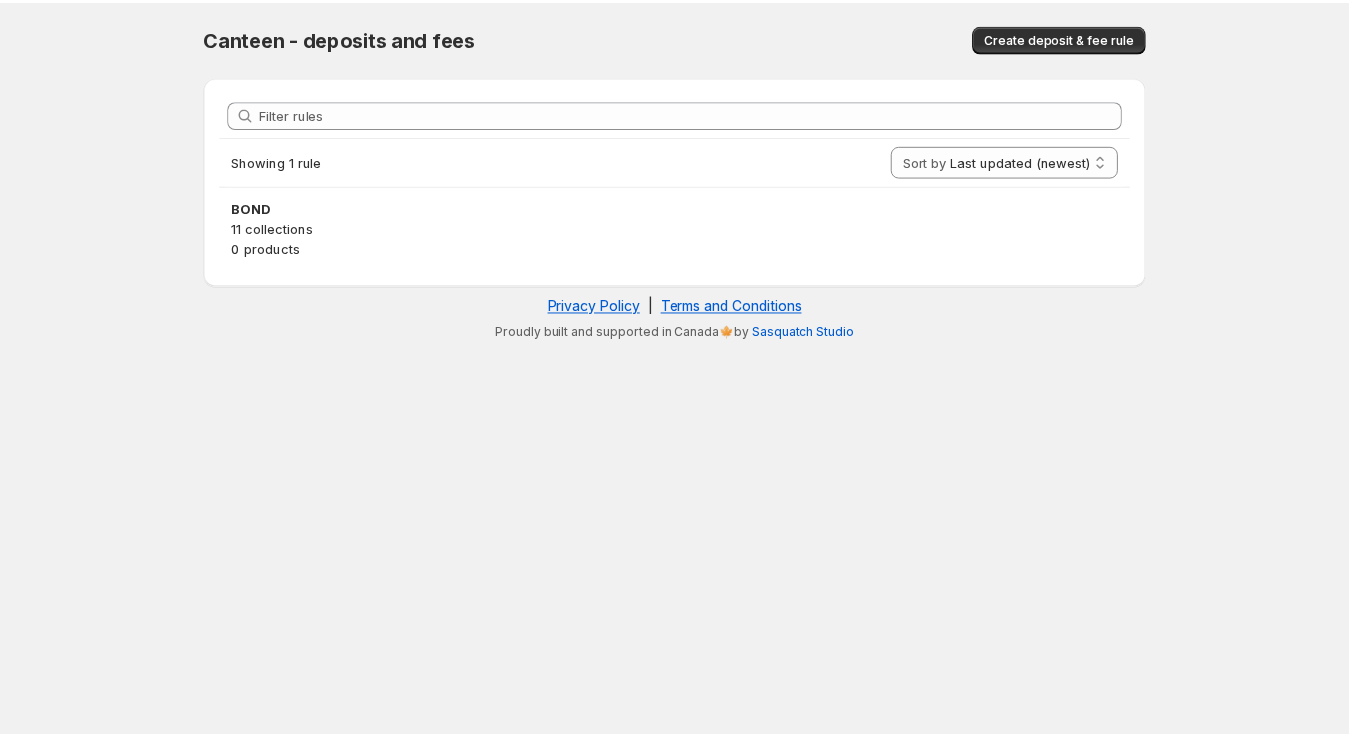 scroll, scrollTop: 0, scrollLeft: 0, axis: both 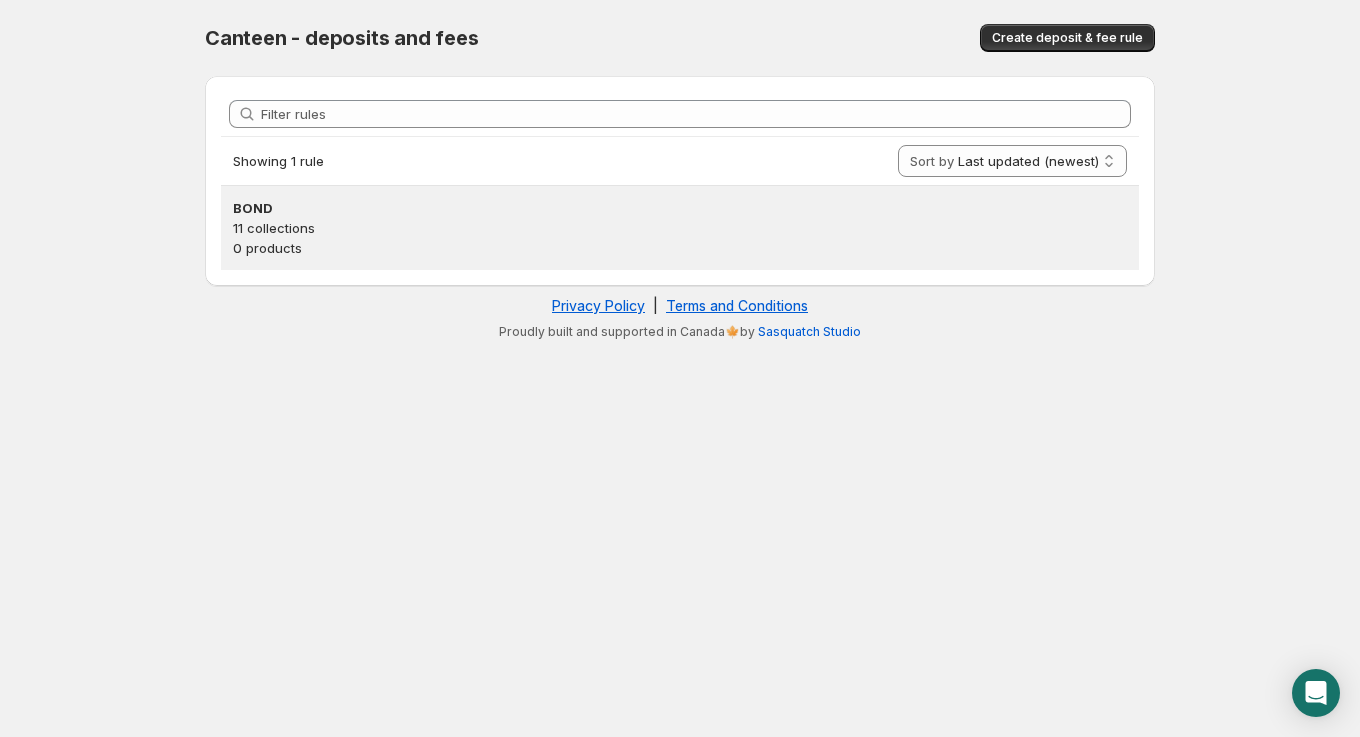click on "11   collections" at bounding box center [680, 228] 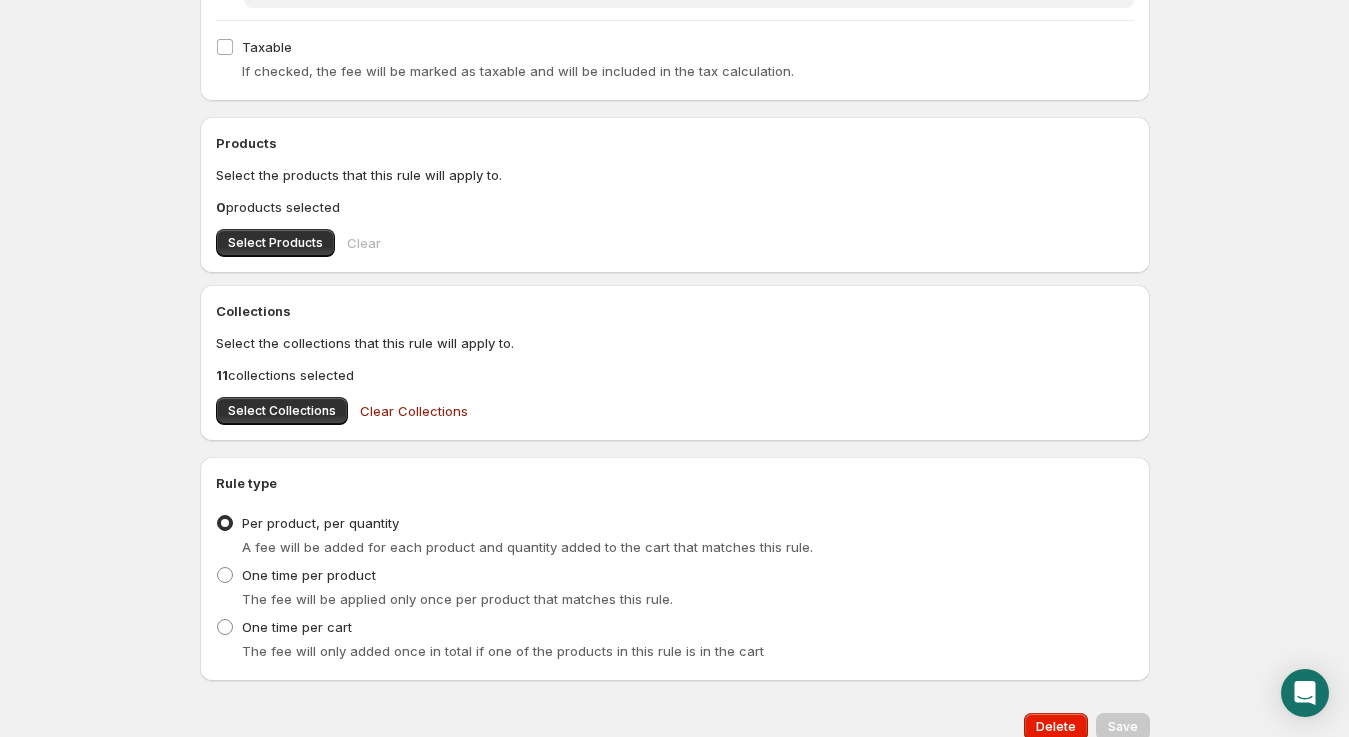 scroll, scrollTop: 745, scrollLeft: 0, axis: vertical 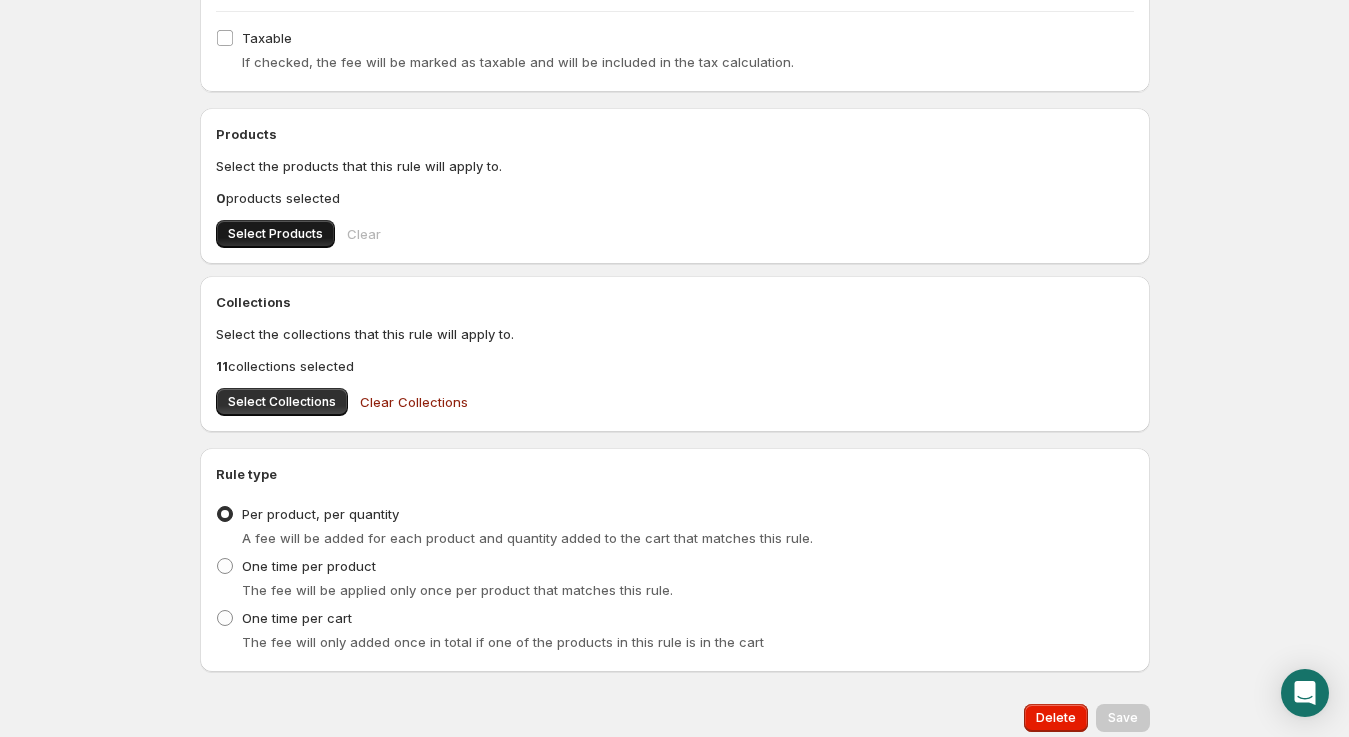 click on "Select Products" at bounding box center (275, 234) 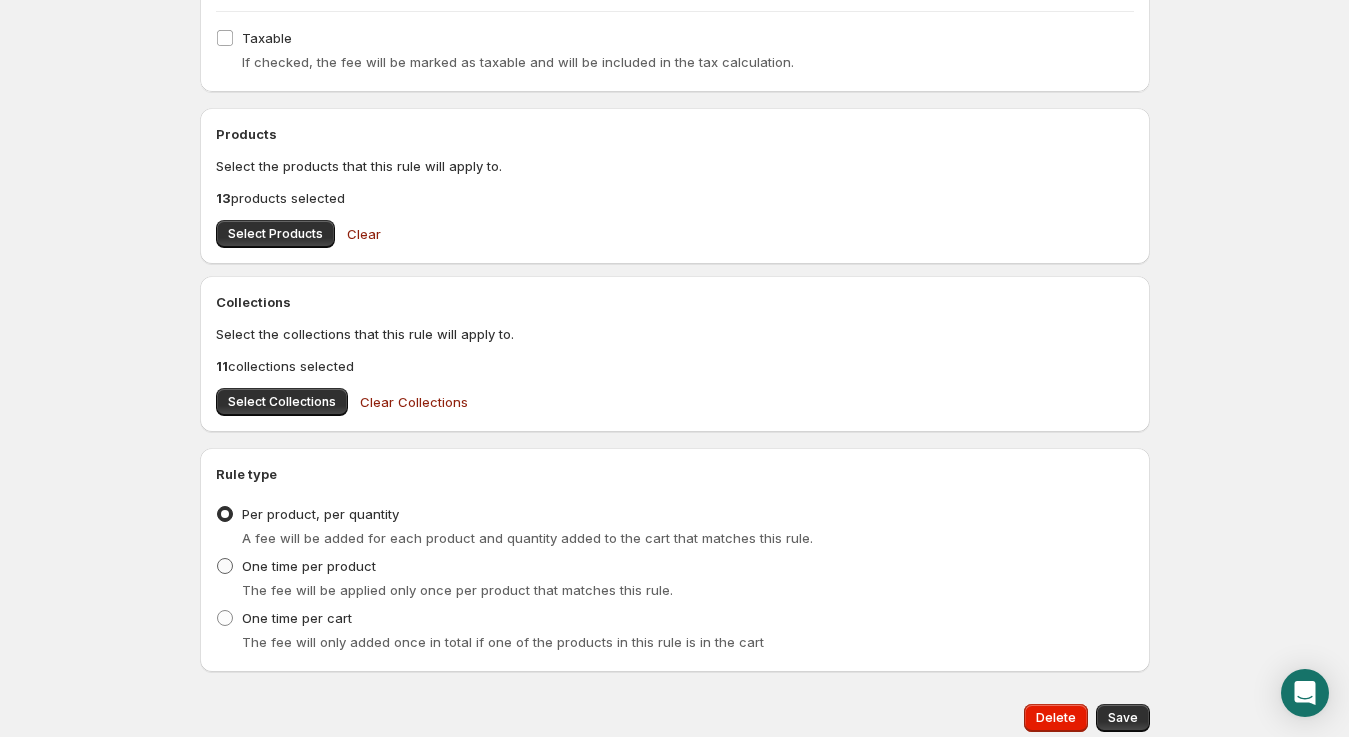 click on "One time per product" at bounding box center (309, 566) 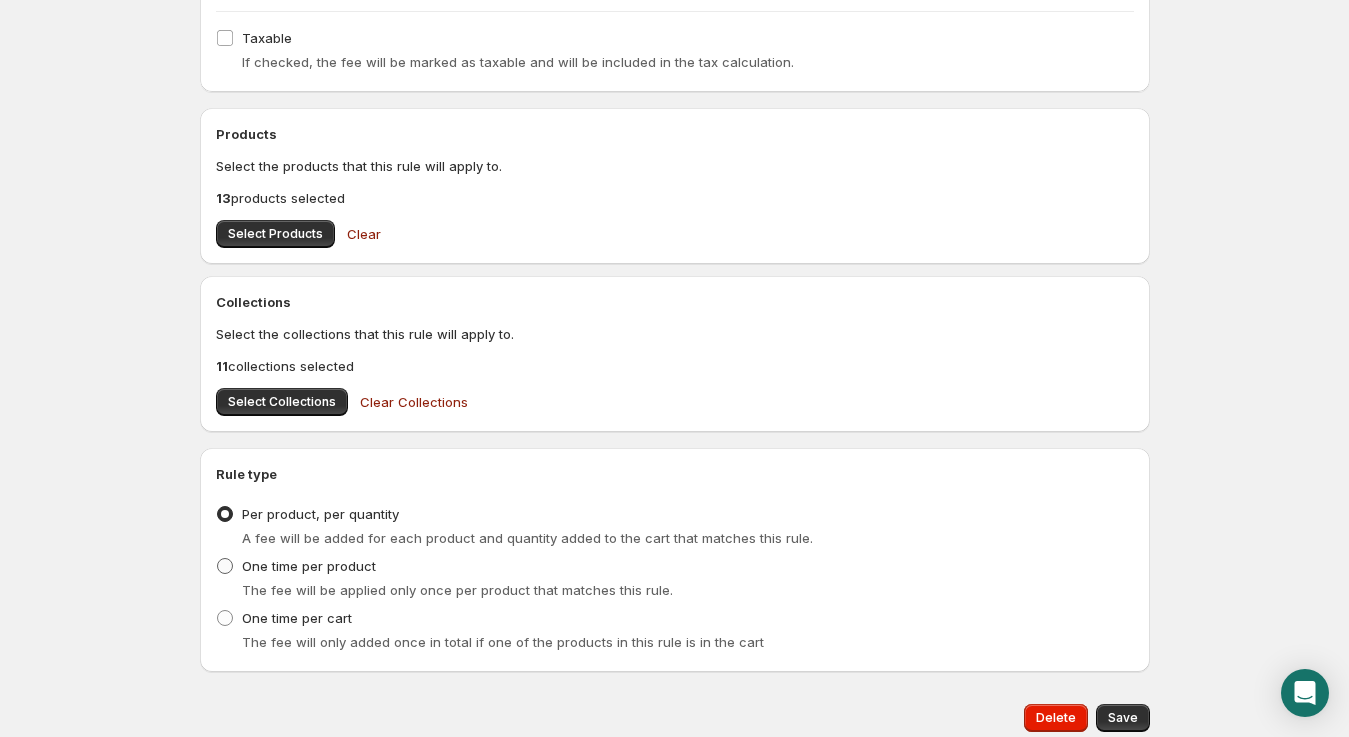 radio on "true" 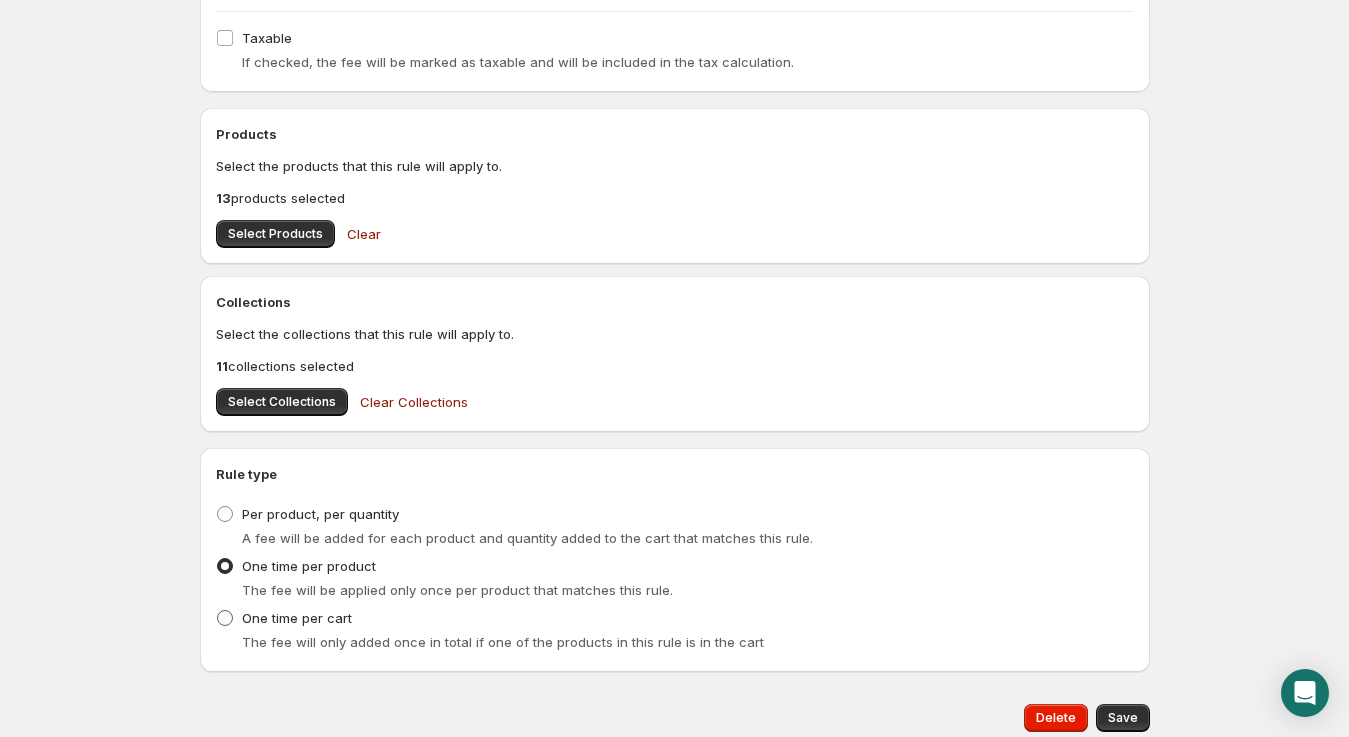 click on "One time per cart" at bounding box center (297, 618) 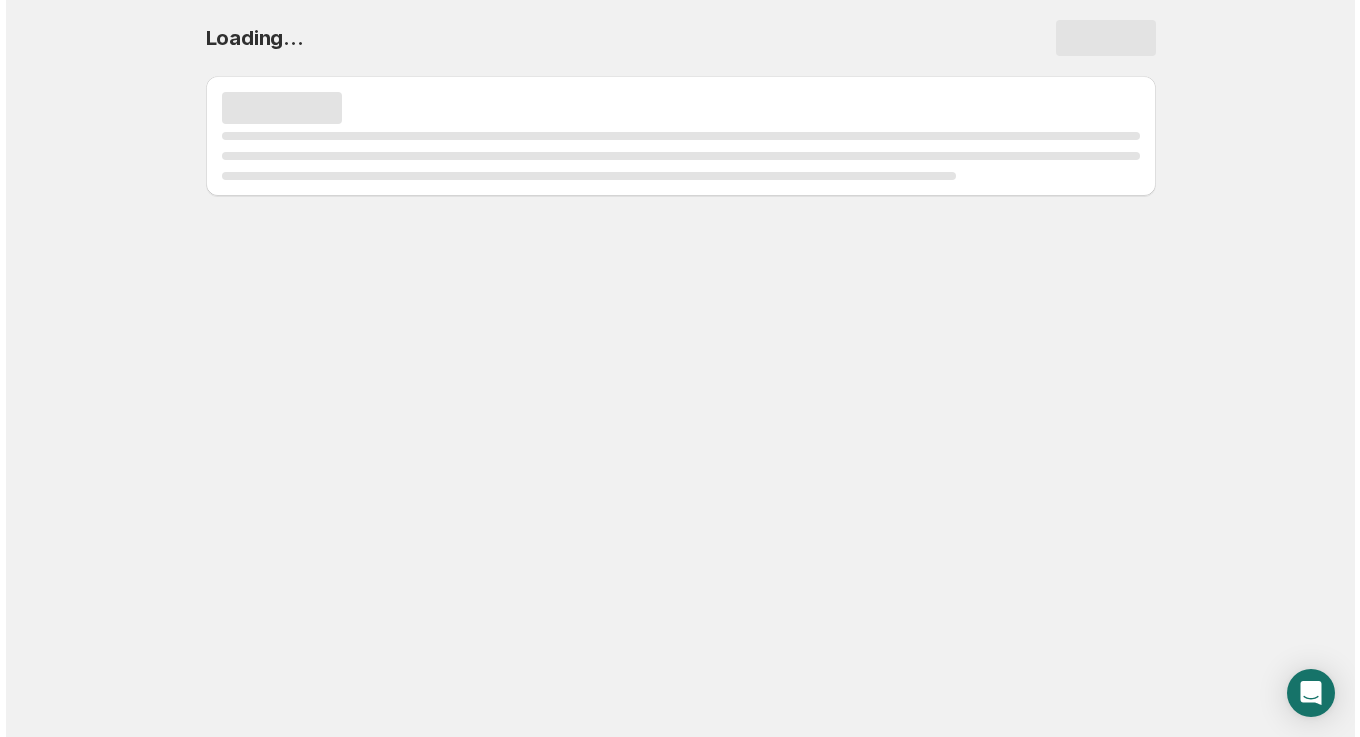 scroll, scrollTop: 0, scrollLeft: 0, axis: both 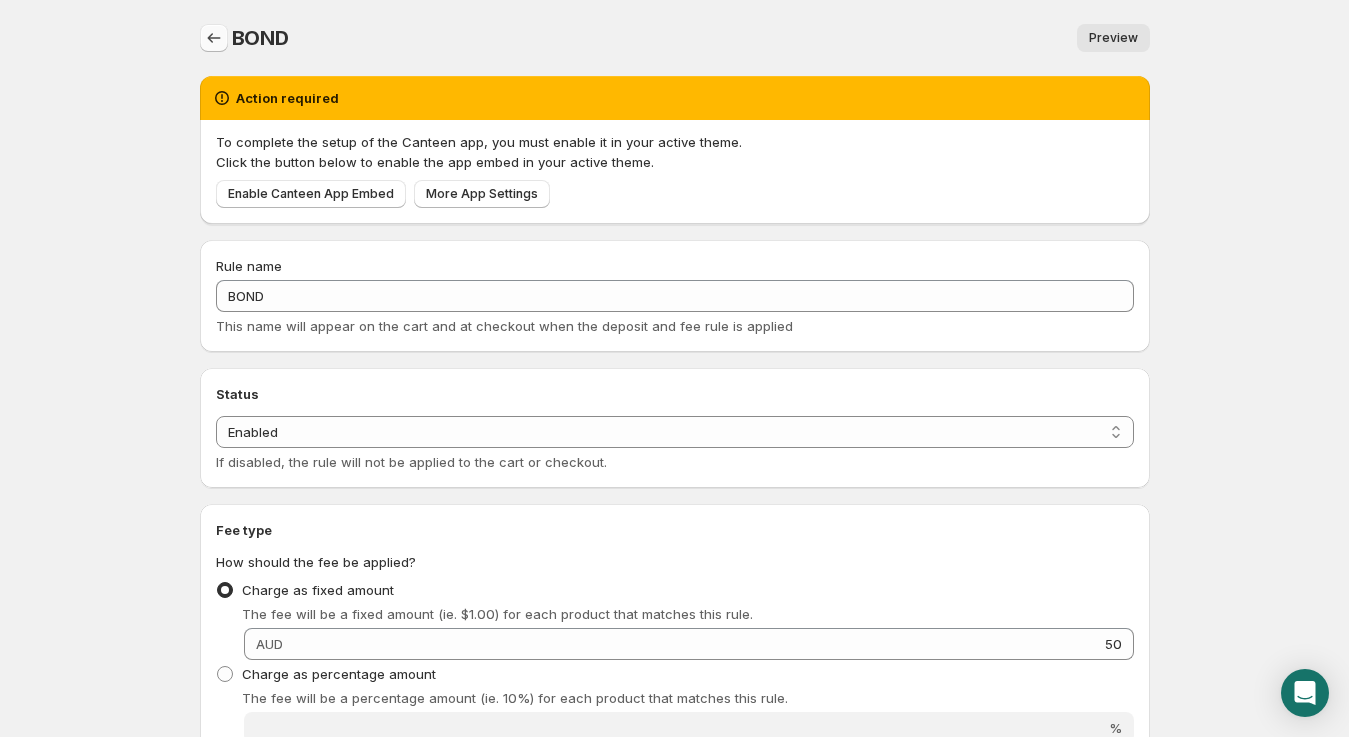 click at bounding box center (214, 38) 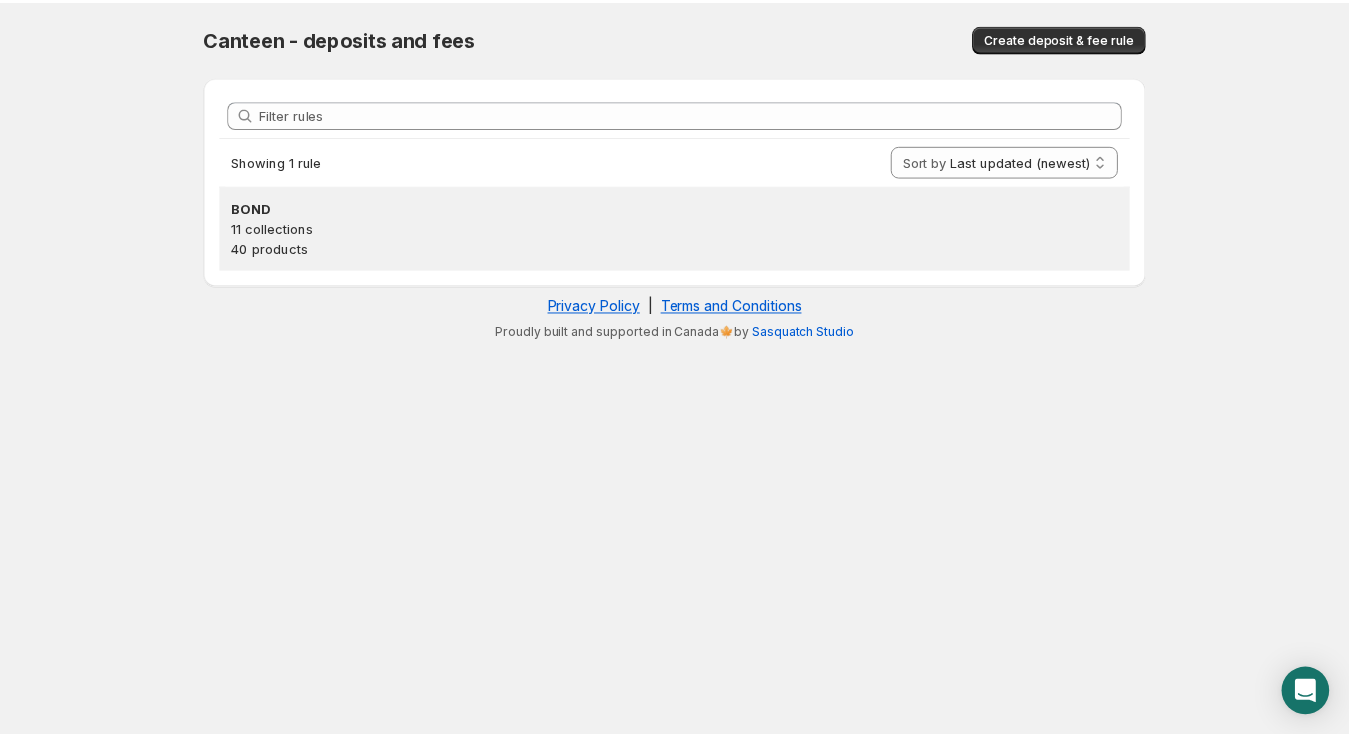 scroll, scrollTop: 0, scrollLeft: 0, axis: both 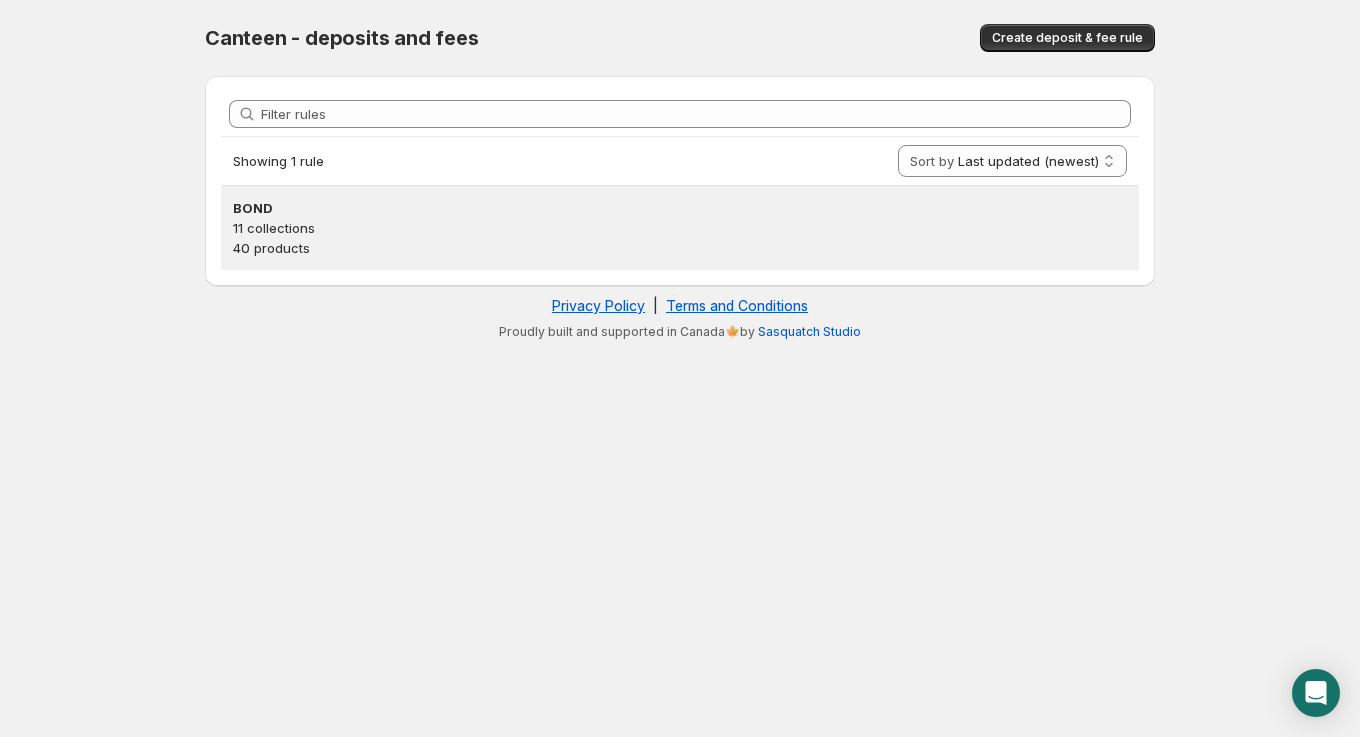 click on "11   collections" at bounding box center [680, 228] 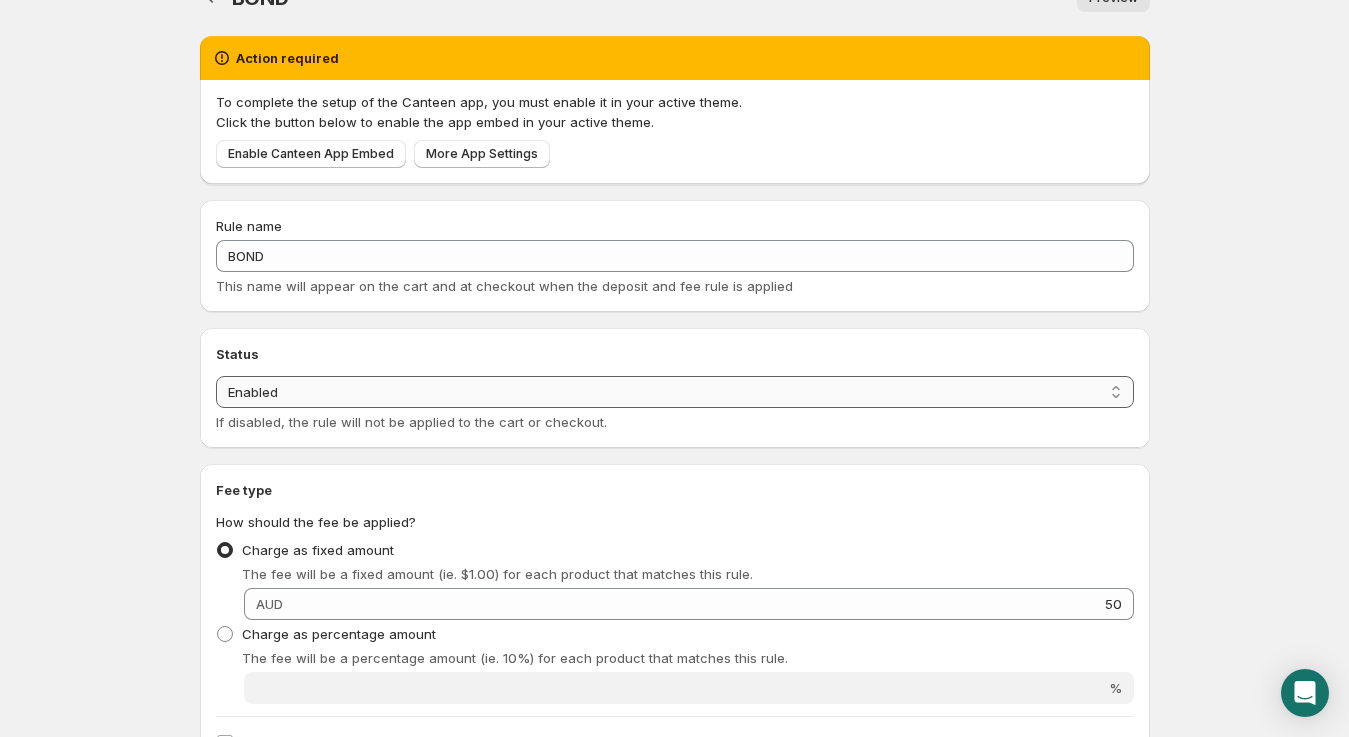 scroll, scrollTop: 0, scrollLeft: 0, axis: both 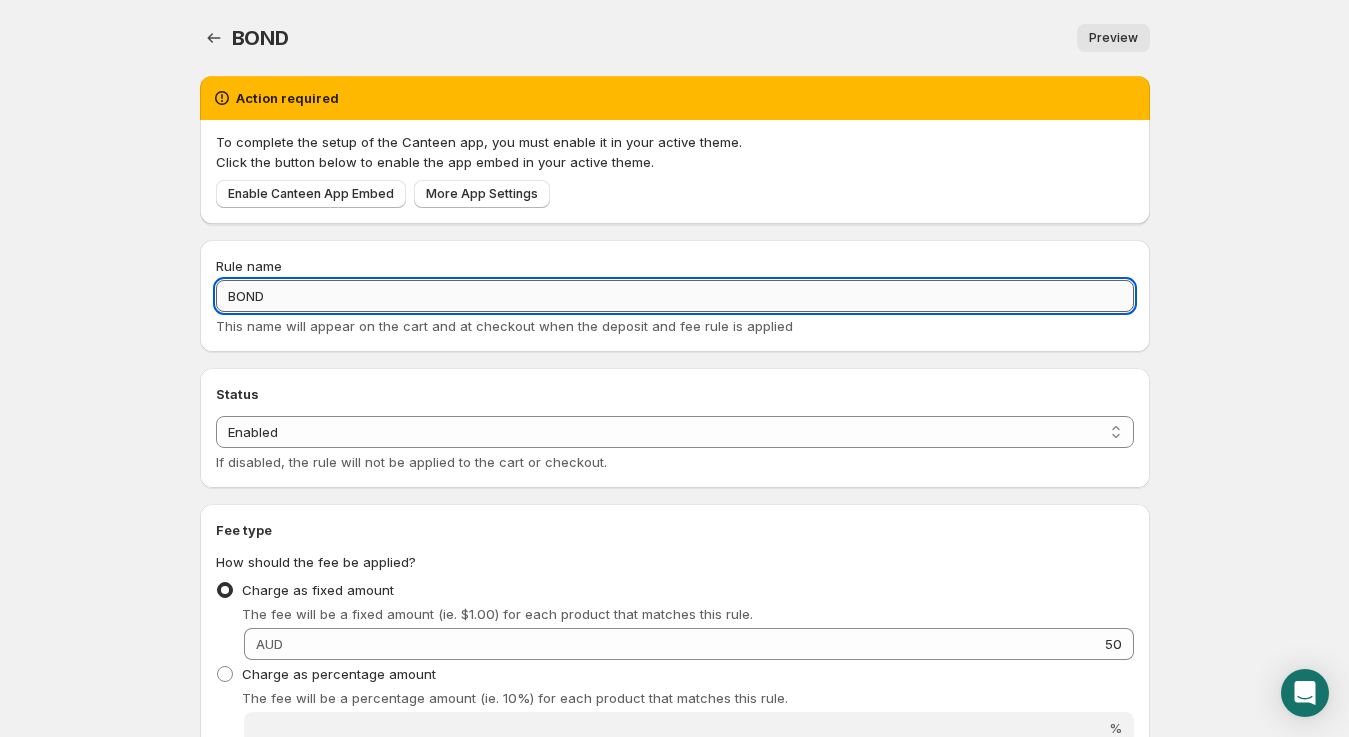 click on "BOND" at bounding box center (675, 296) 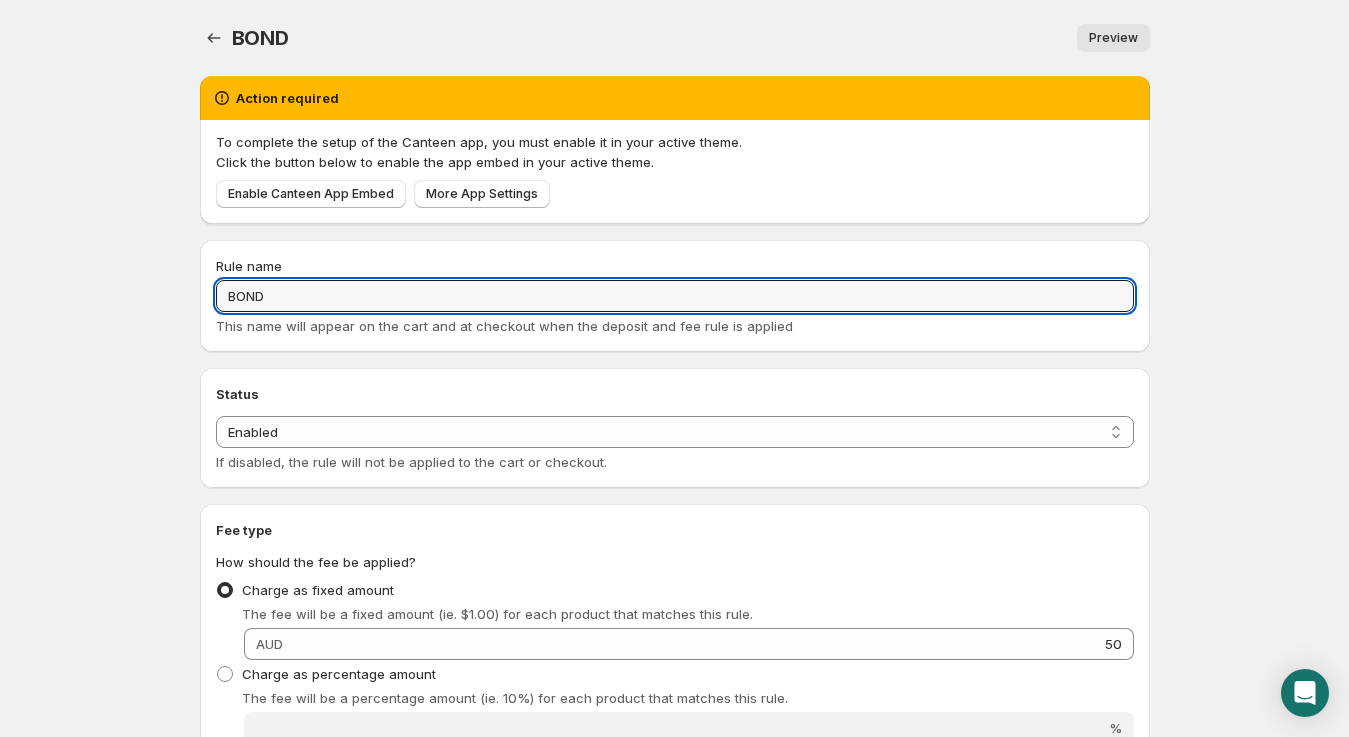 click on "Status Status Enabled Disabled Enabled If disabled, the rule will not be applied to the cart or checkout." at bounding box center (675, 296) 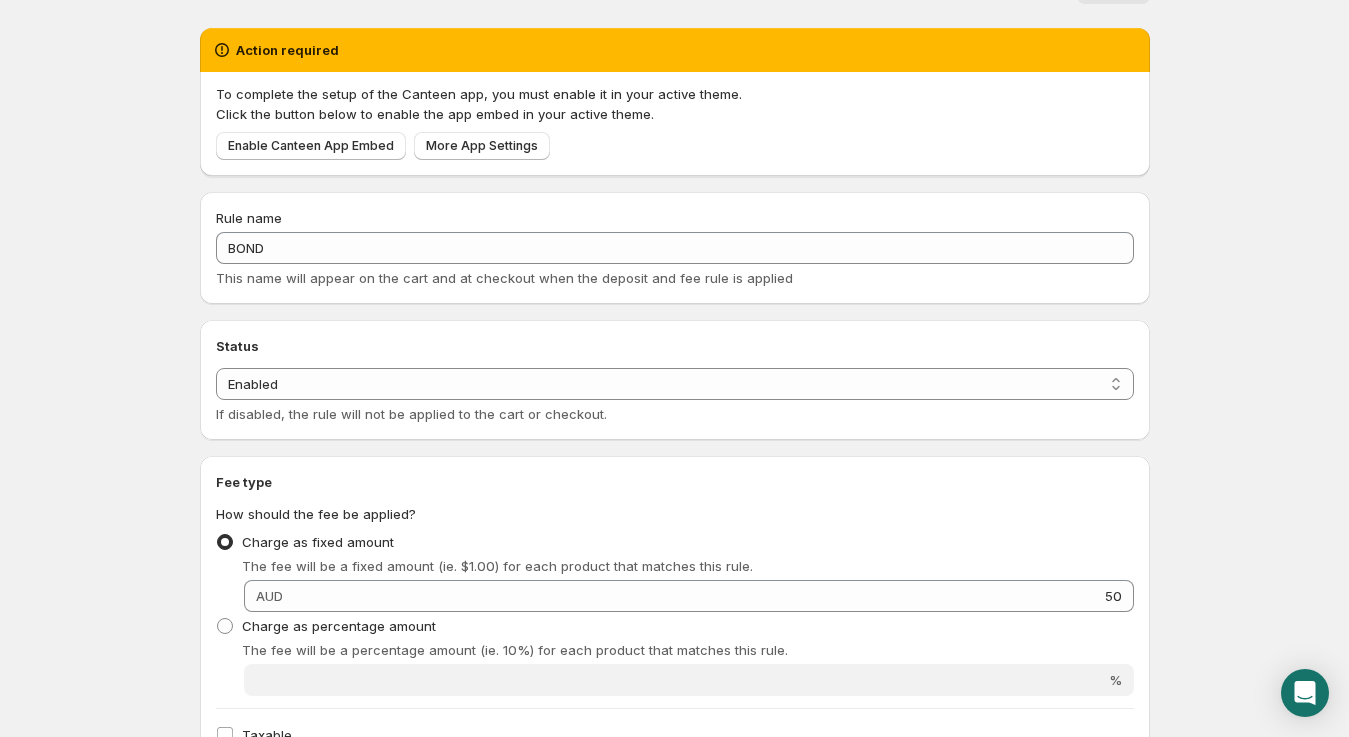 scroll, scrollTop: 0, scrollLeft: 0, axis: both 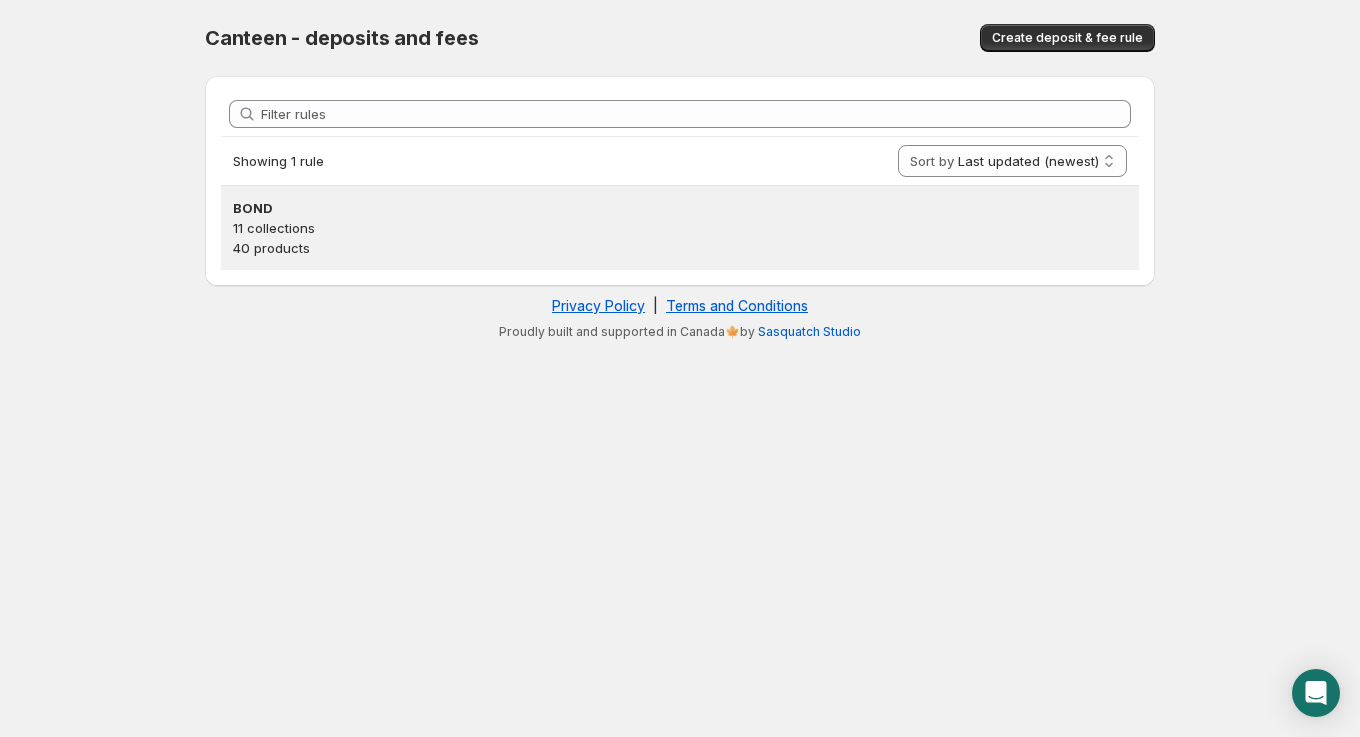 click on "11   collections" at bounding box center (680, 228) 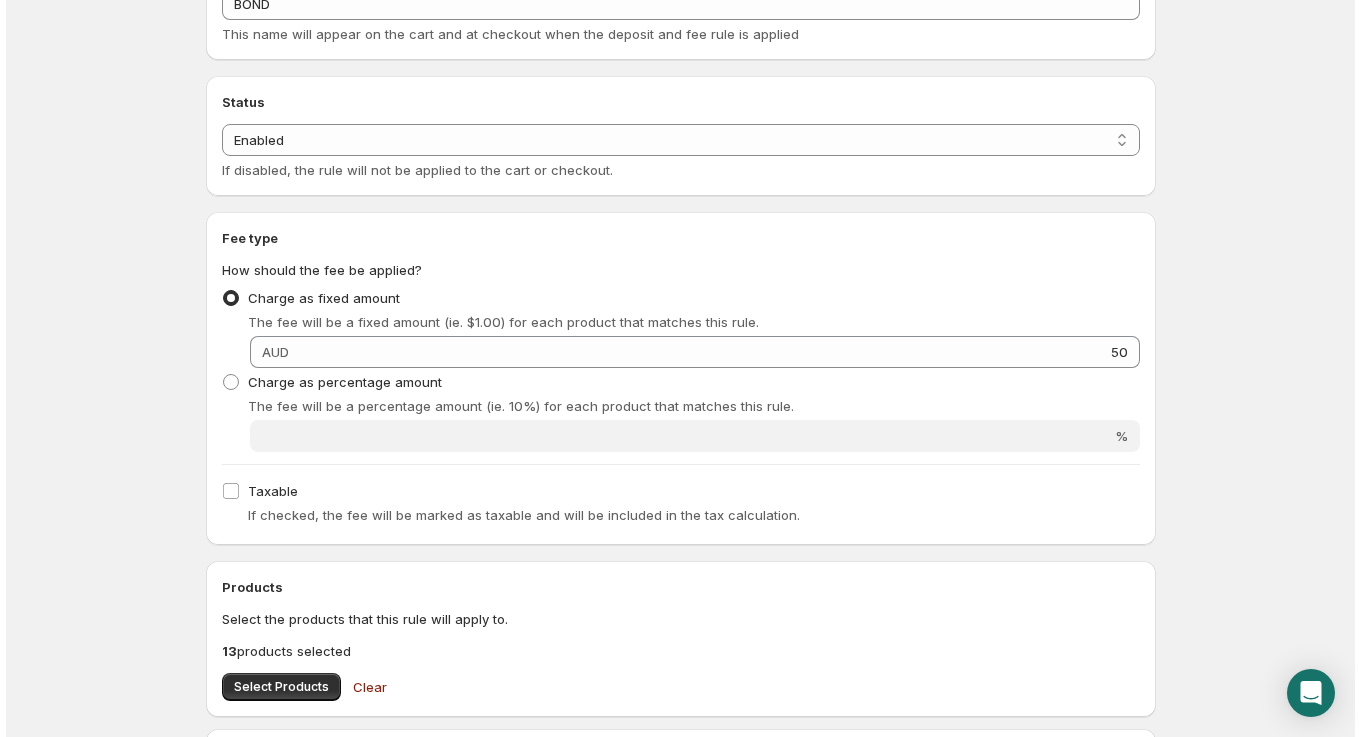 scroll, scrollTop: 0, scrollLeft: 0, axis: both 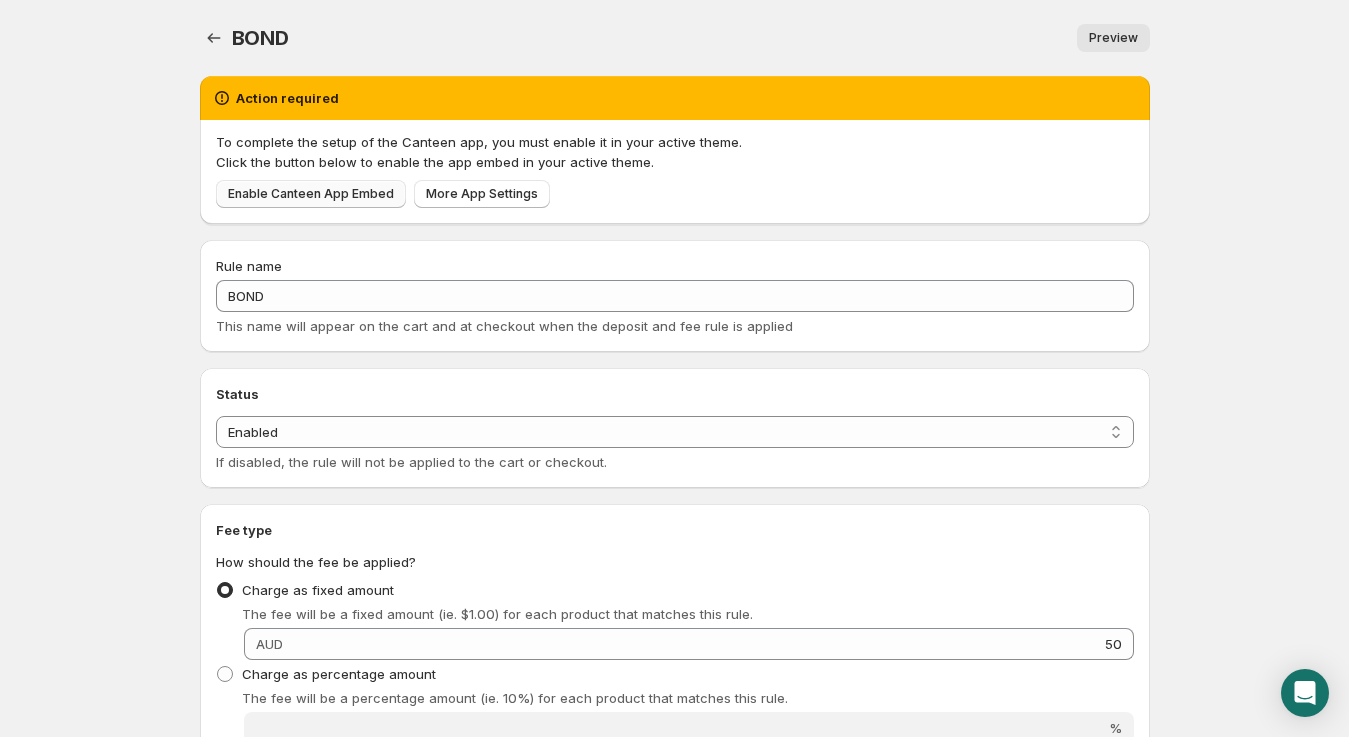 click on "Enable Canteen App Embed" at bounding box center [311, 194] 